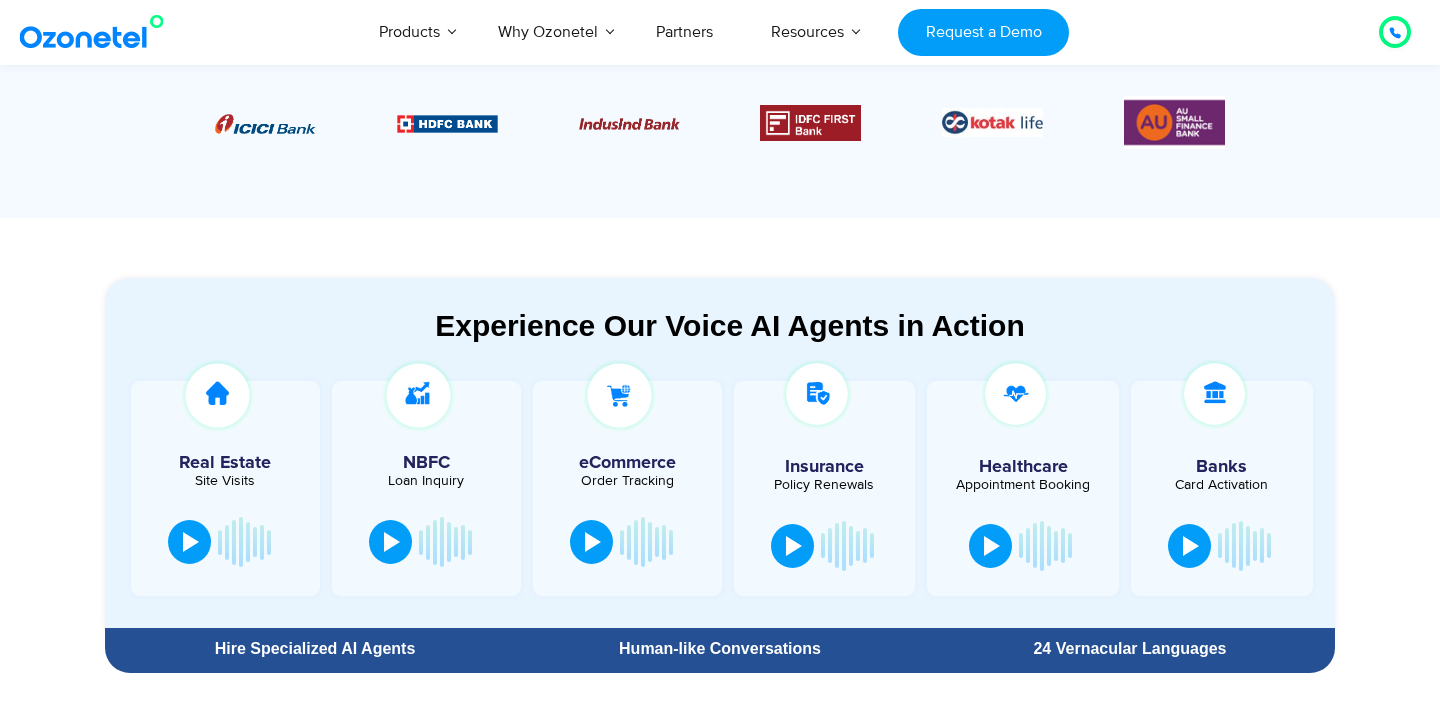 scroll, scrollTop: 898, scrollLeft: 0, axis: vertical 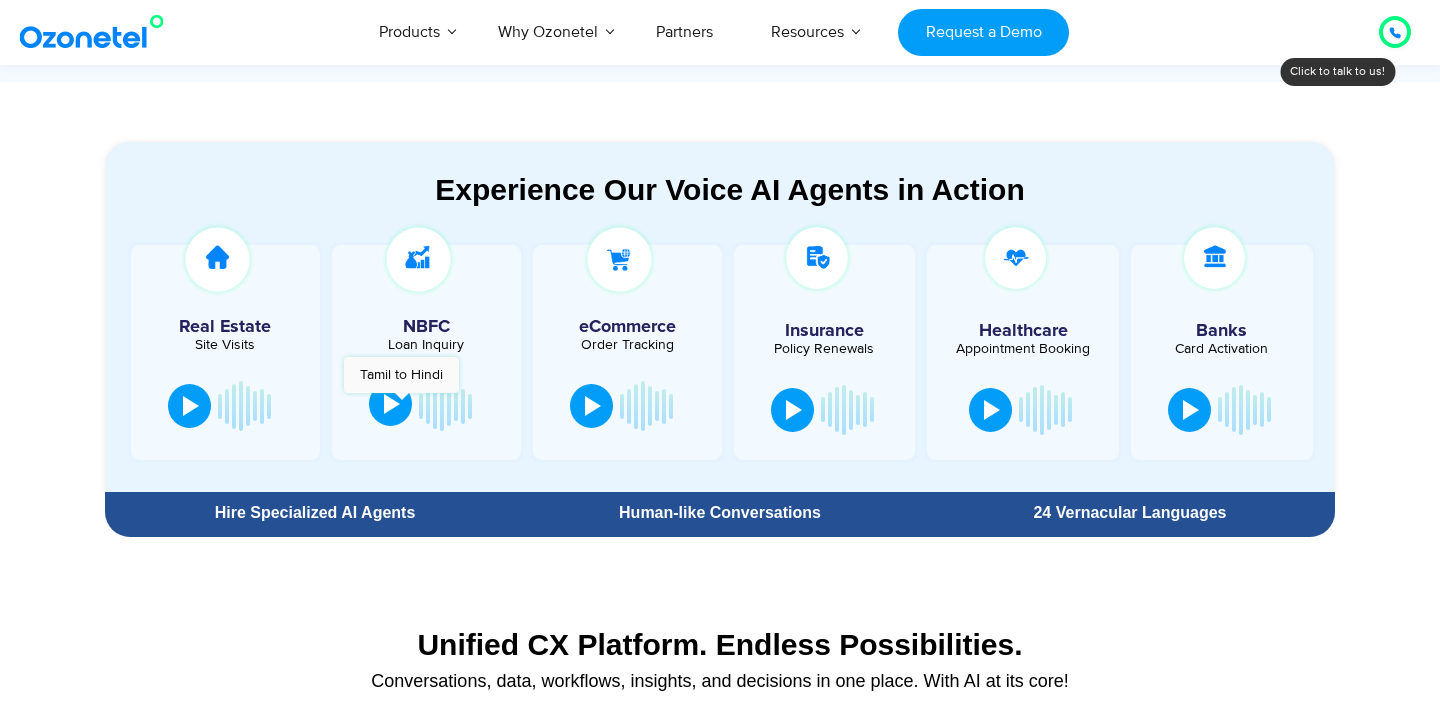 click at bounding box center (390, 404) 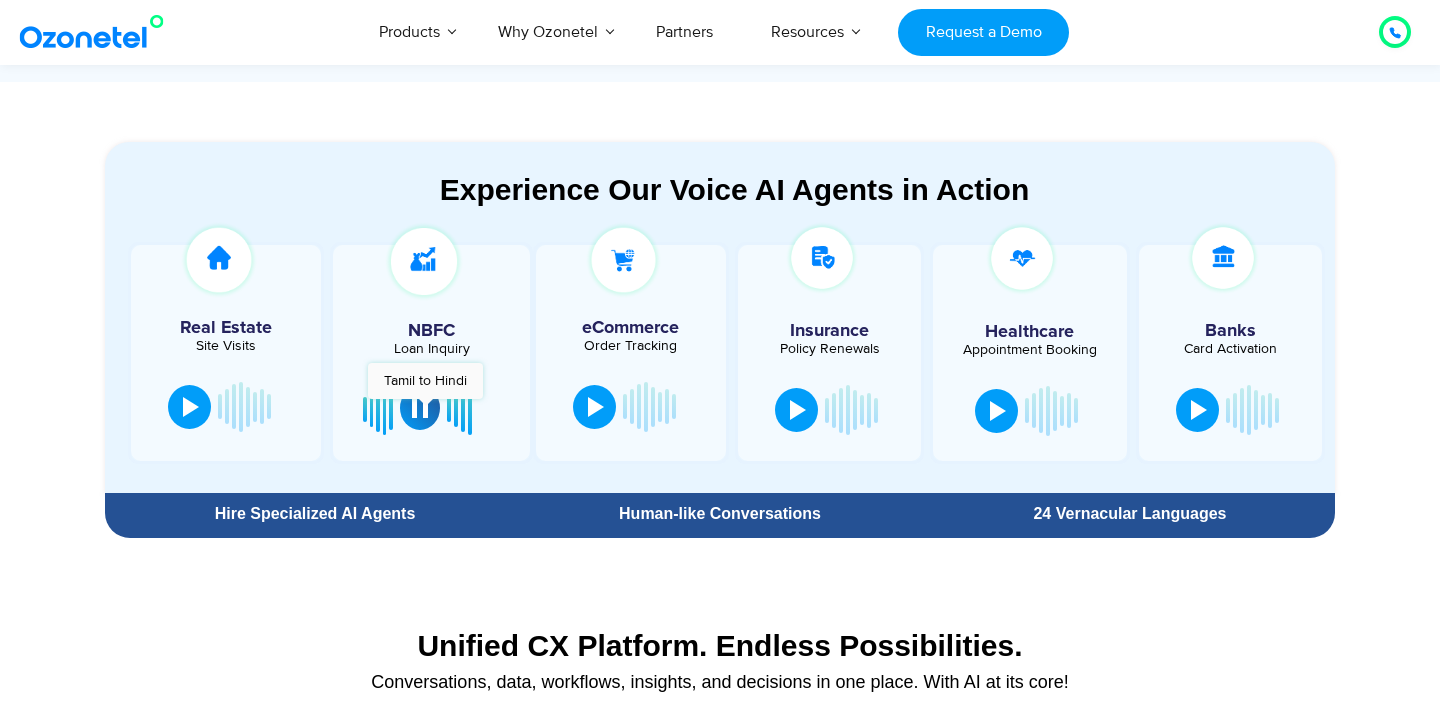 click at bounding box center [420, 408] 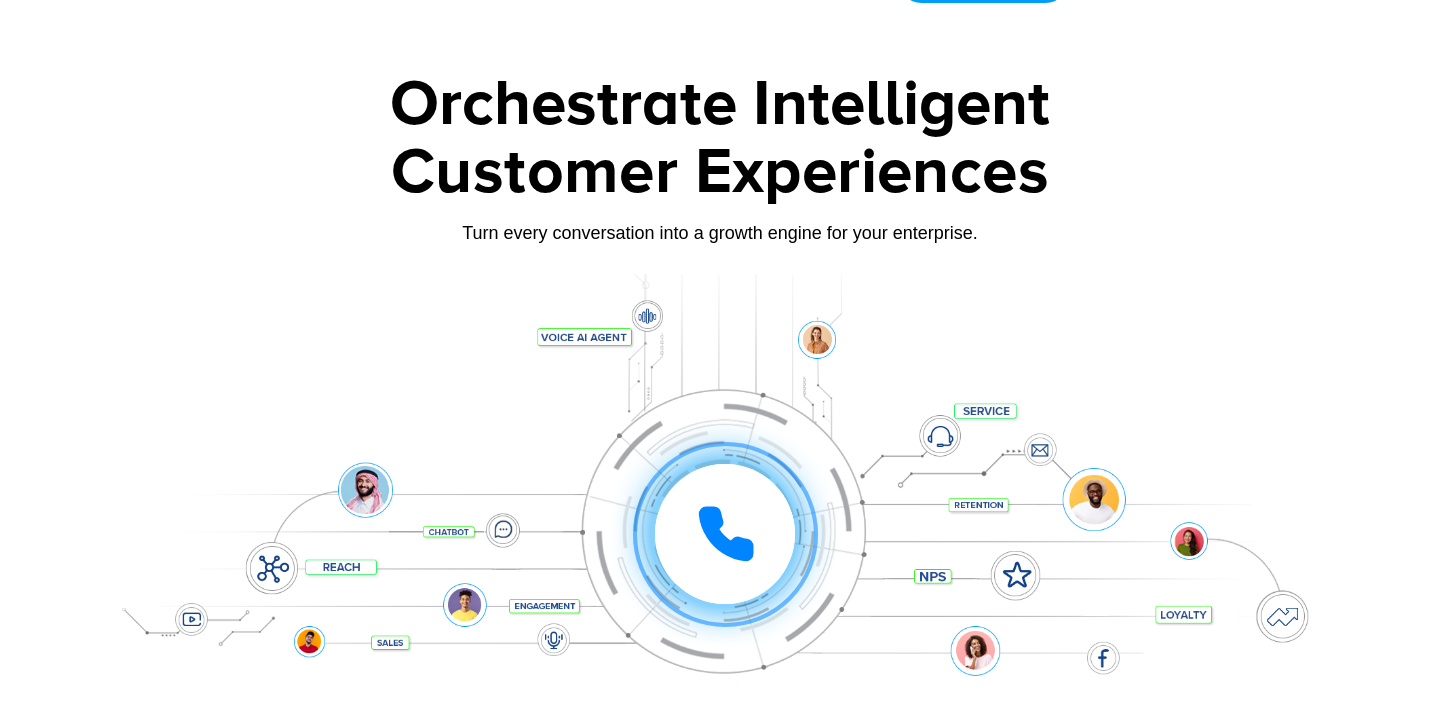 scroll, scrollTop: 0, scrollLeft: 0, axis: both 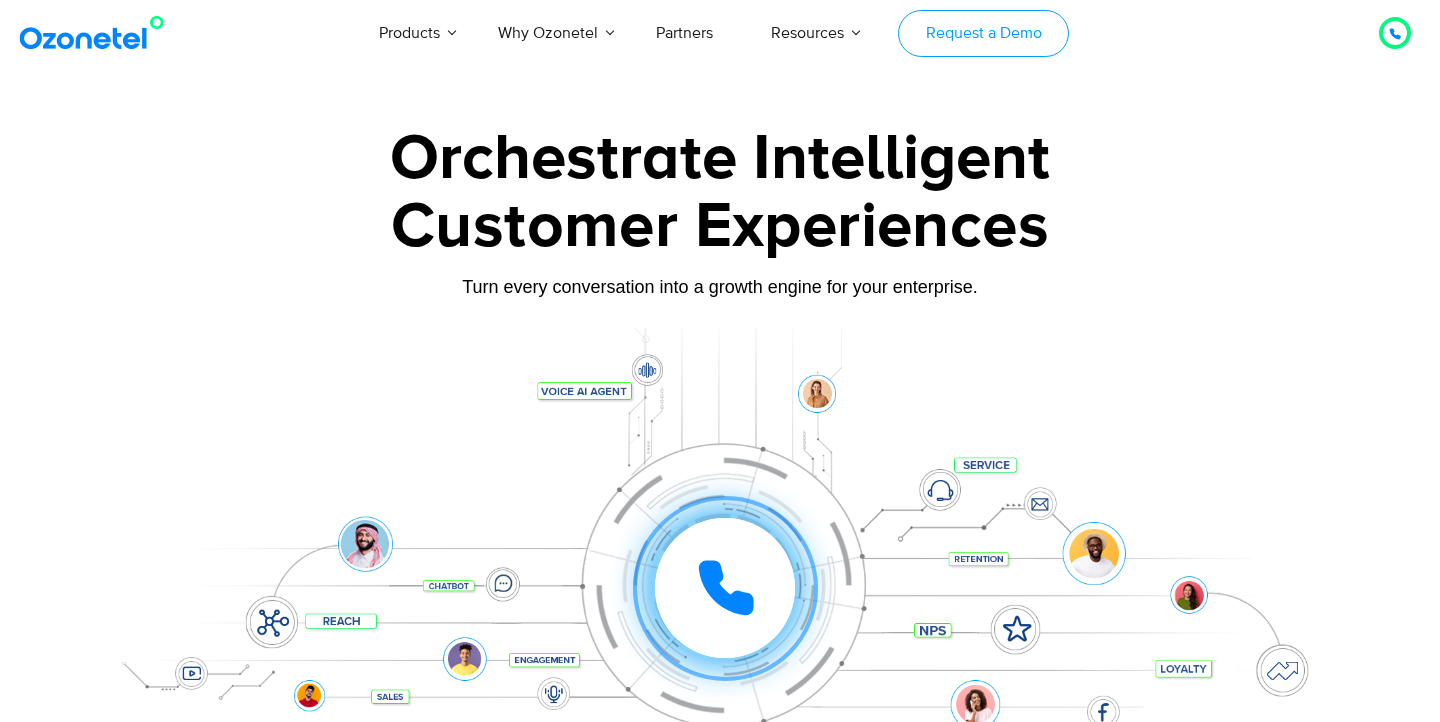 click on "Request a Demo" at bounding box center (983, 33) 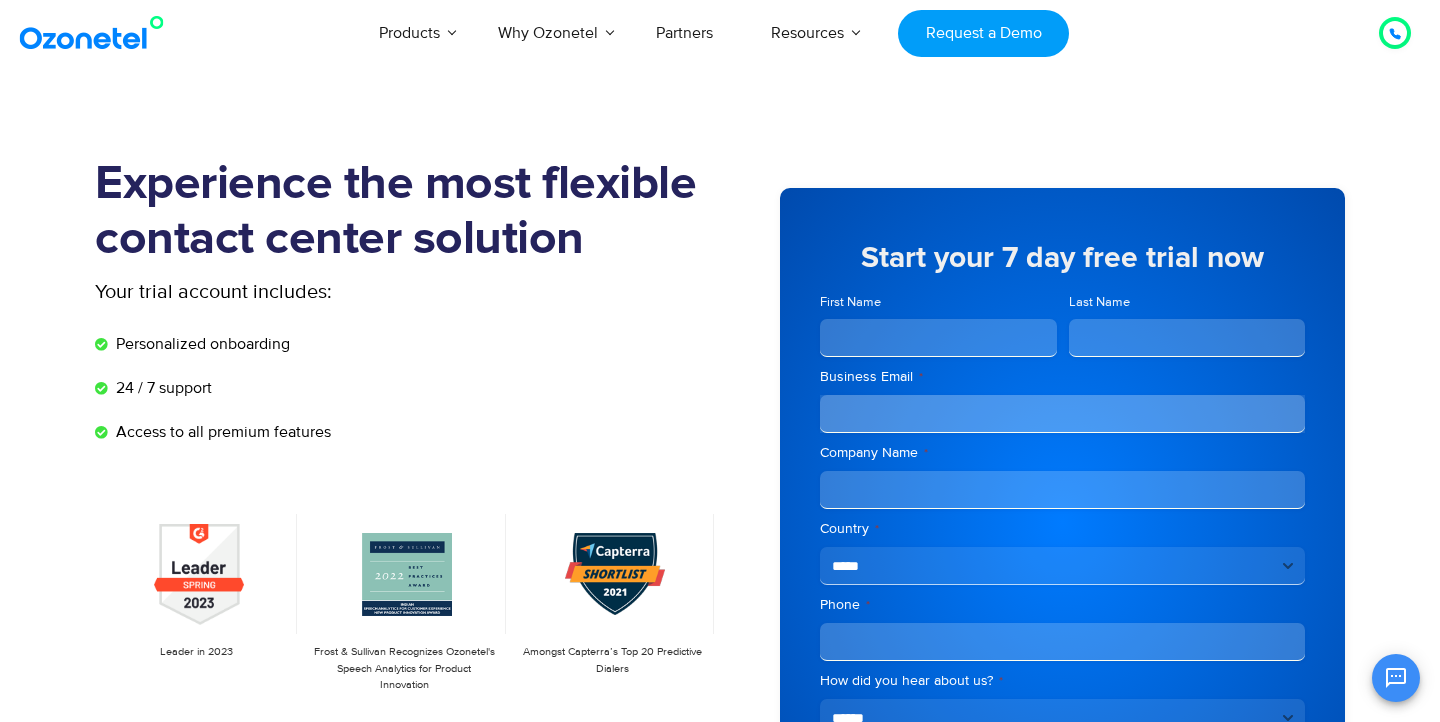 scroll, scrollTop: 0, scrollLeft: 0, axis: both 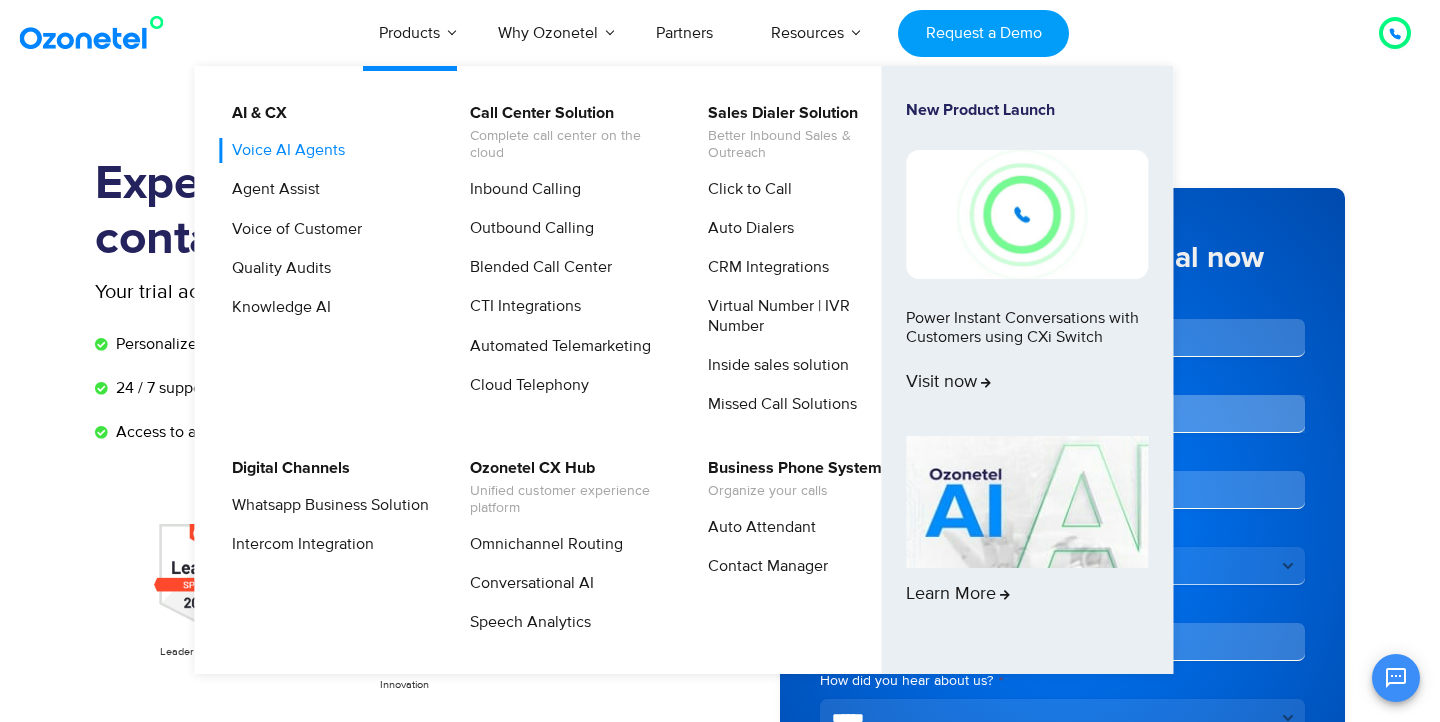 click on "Voice AI Agents" at bounding box center (283, 150) 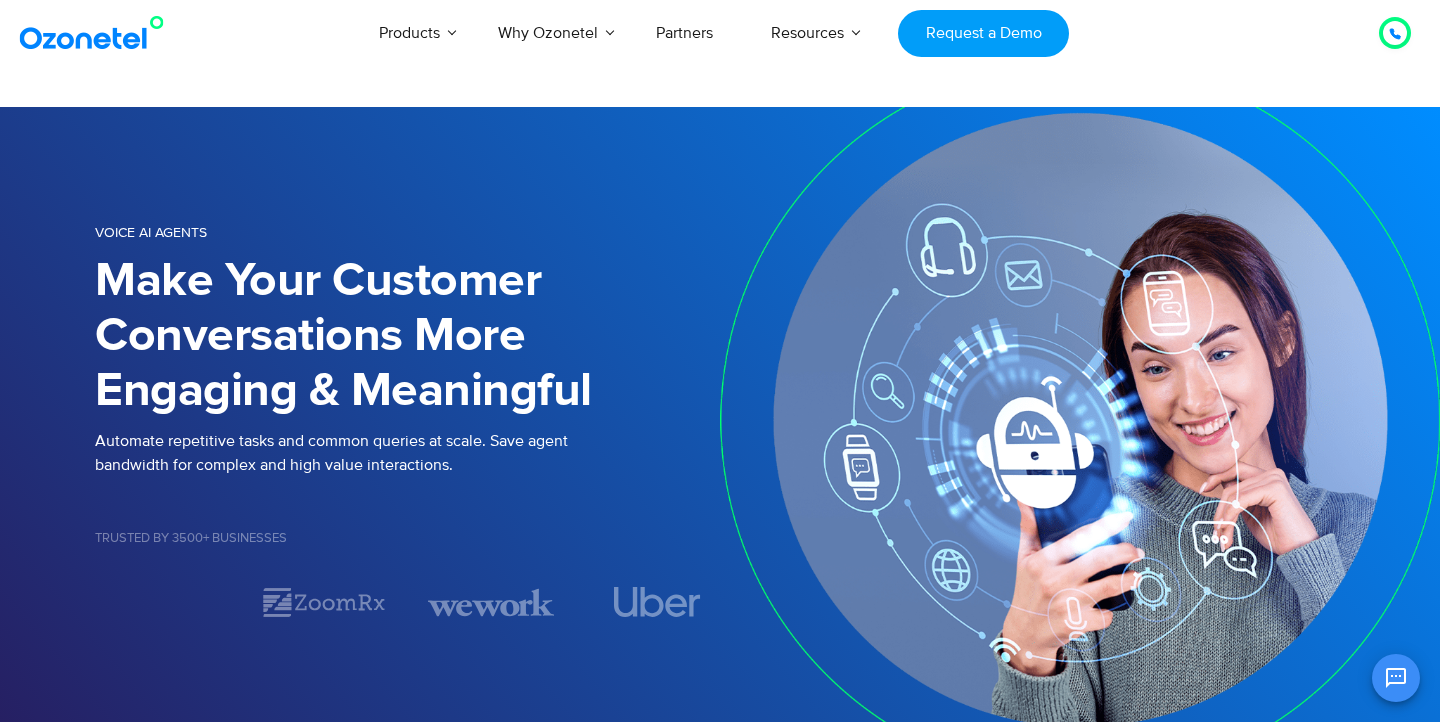 scroll, scrollTop: 0, scrollLeft: 0, axis: both 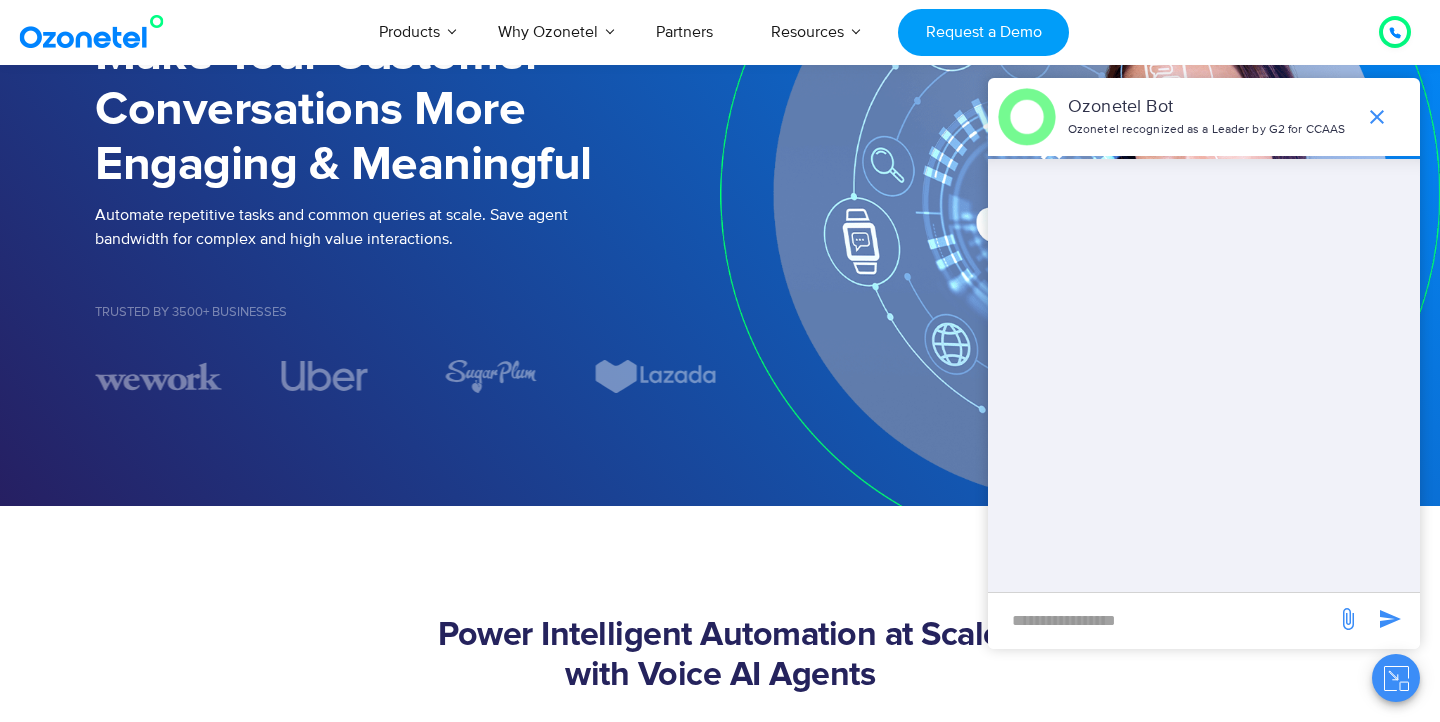 click at bounding box center [1162, 620] 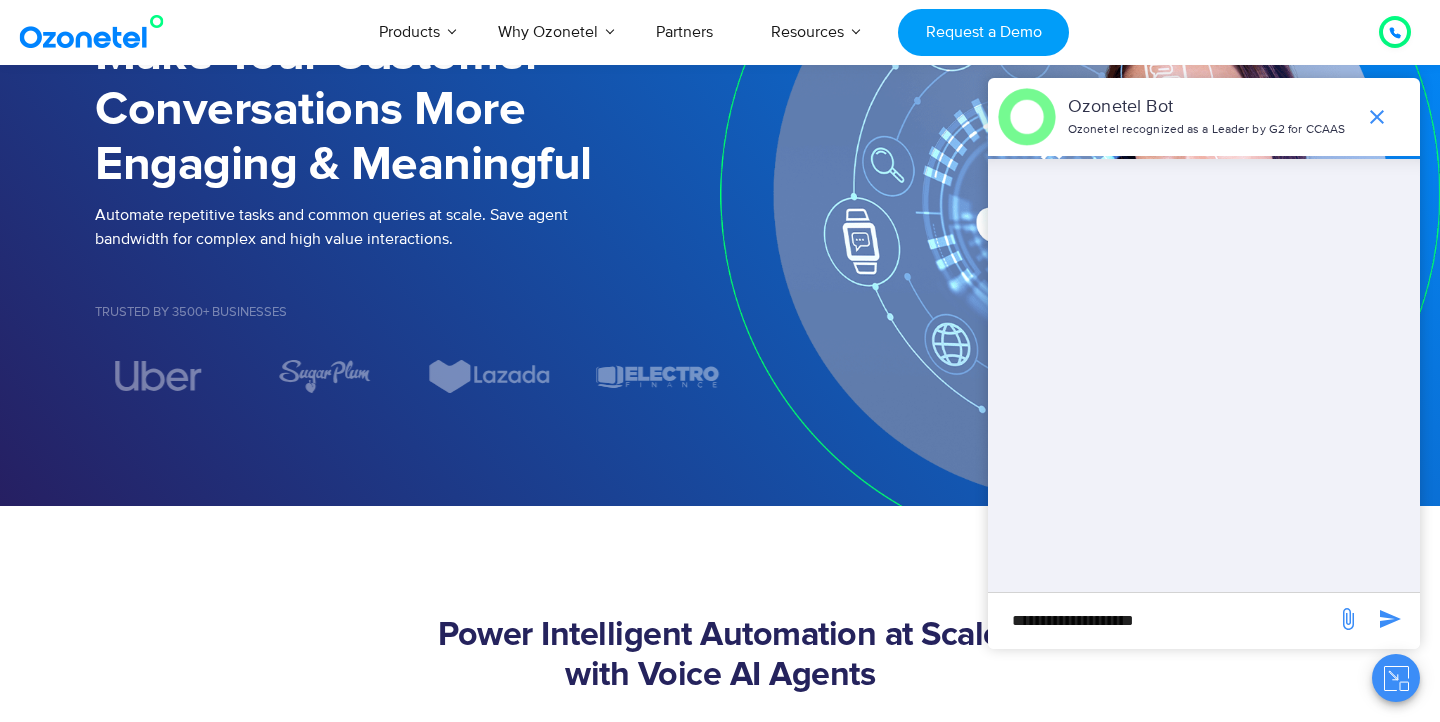 type on "**********" 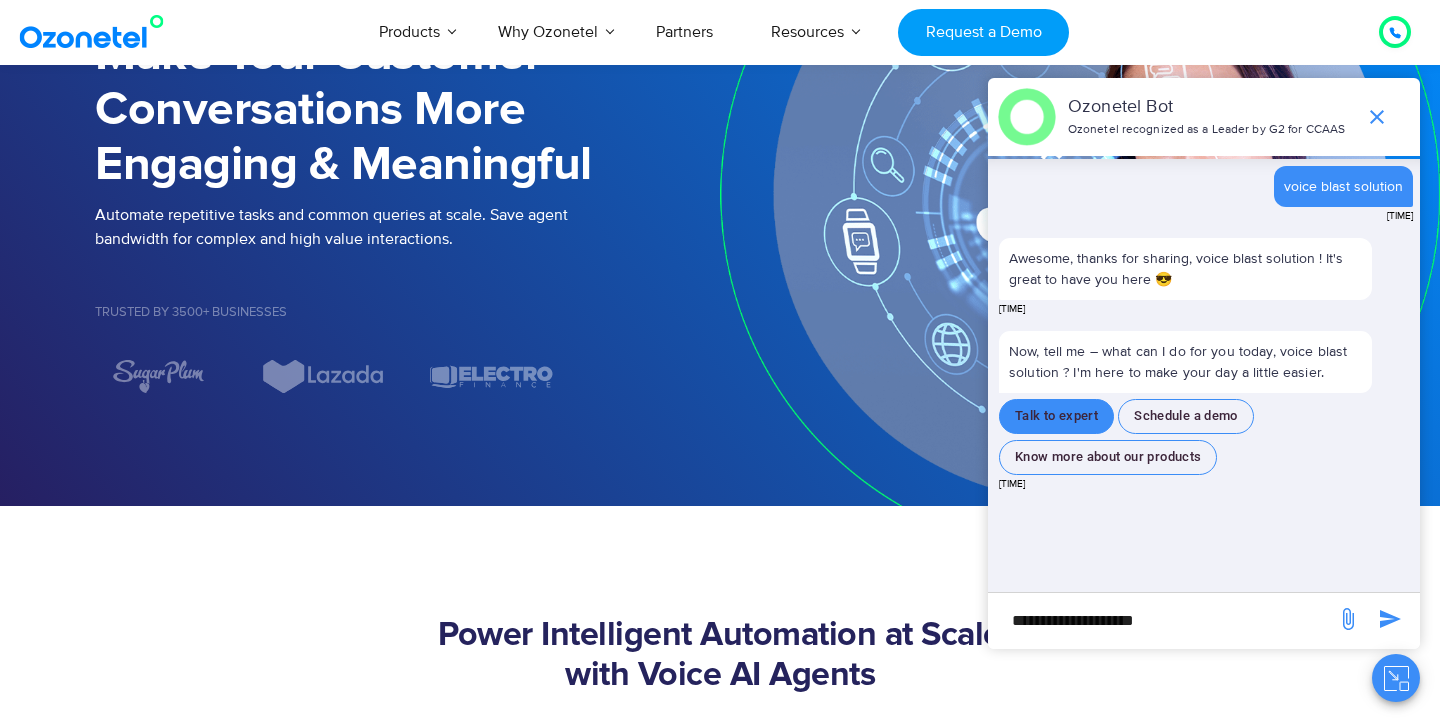 click on "Talk to expert" at bounding box center [1056, 416] 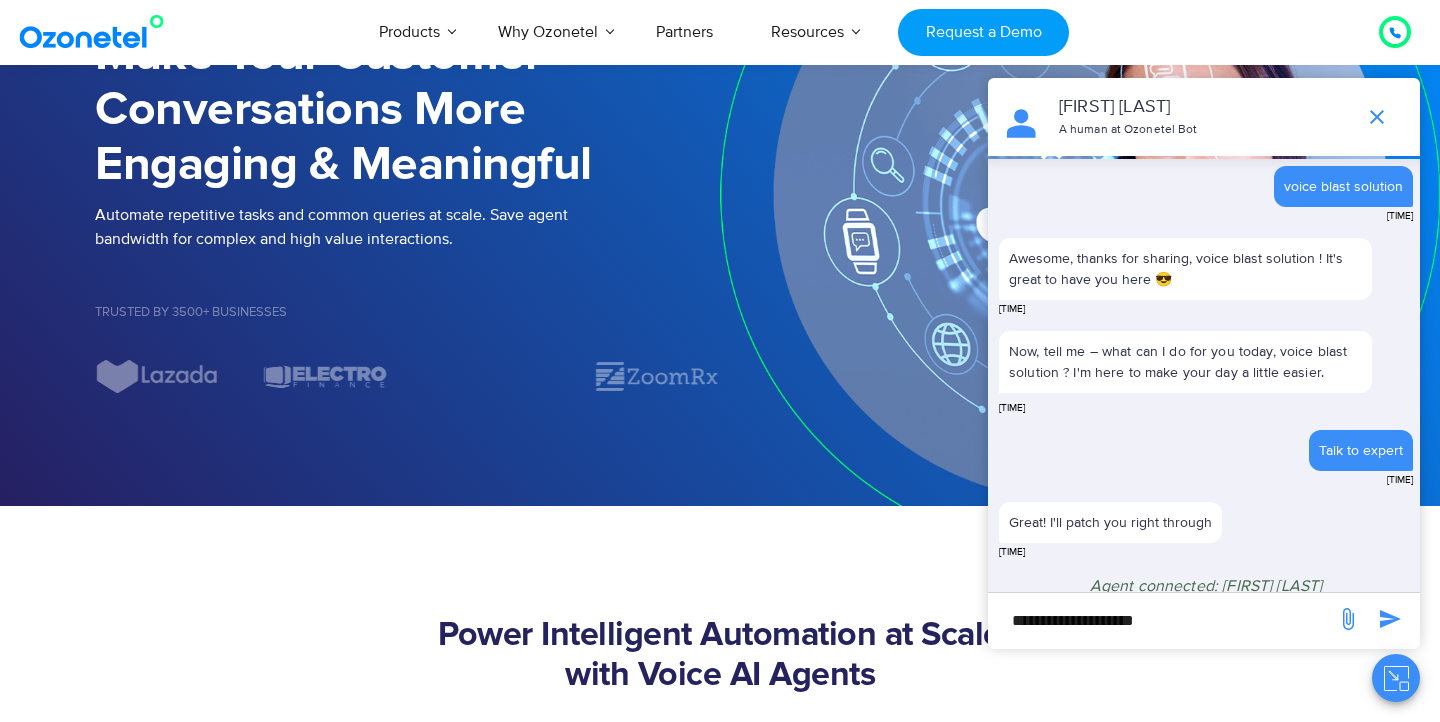 scroll, scrollTop: 13, scrollLeft: 0, axis: vertical 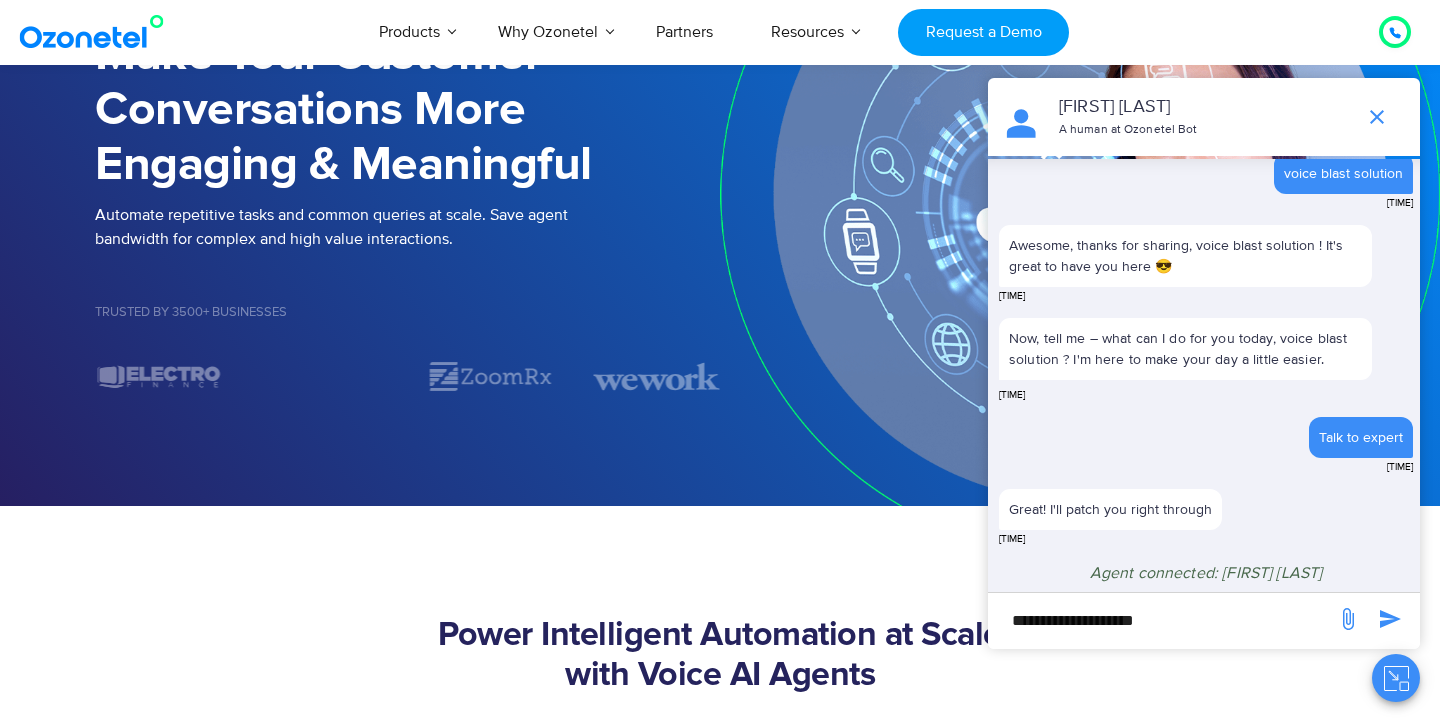 click on "**********" at bounding box center [1162, 620] 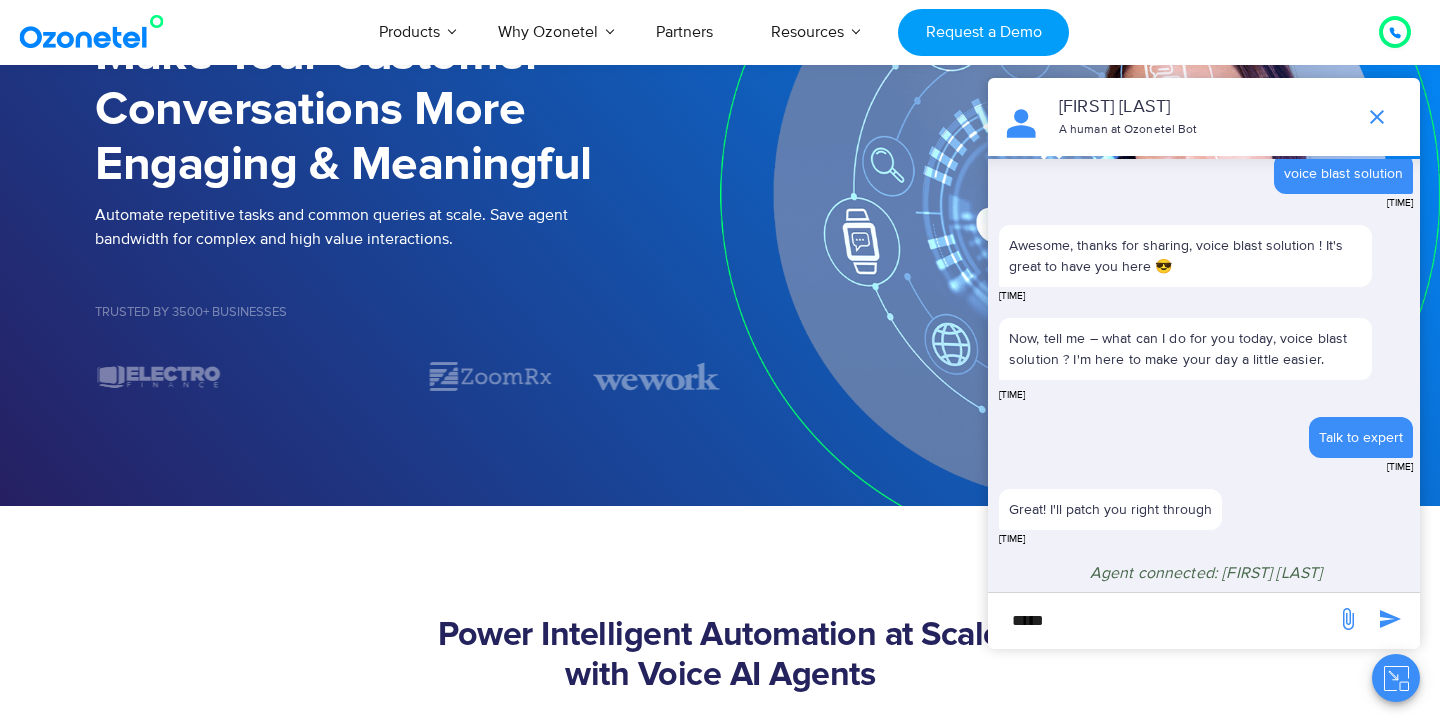 type on "*****" 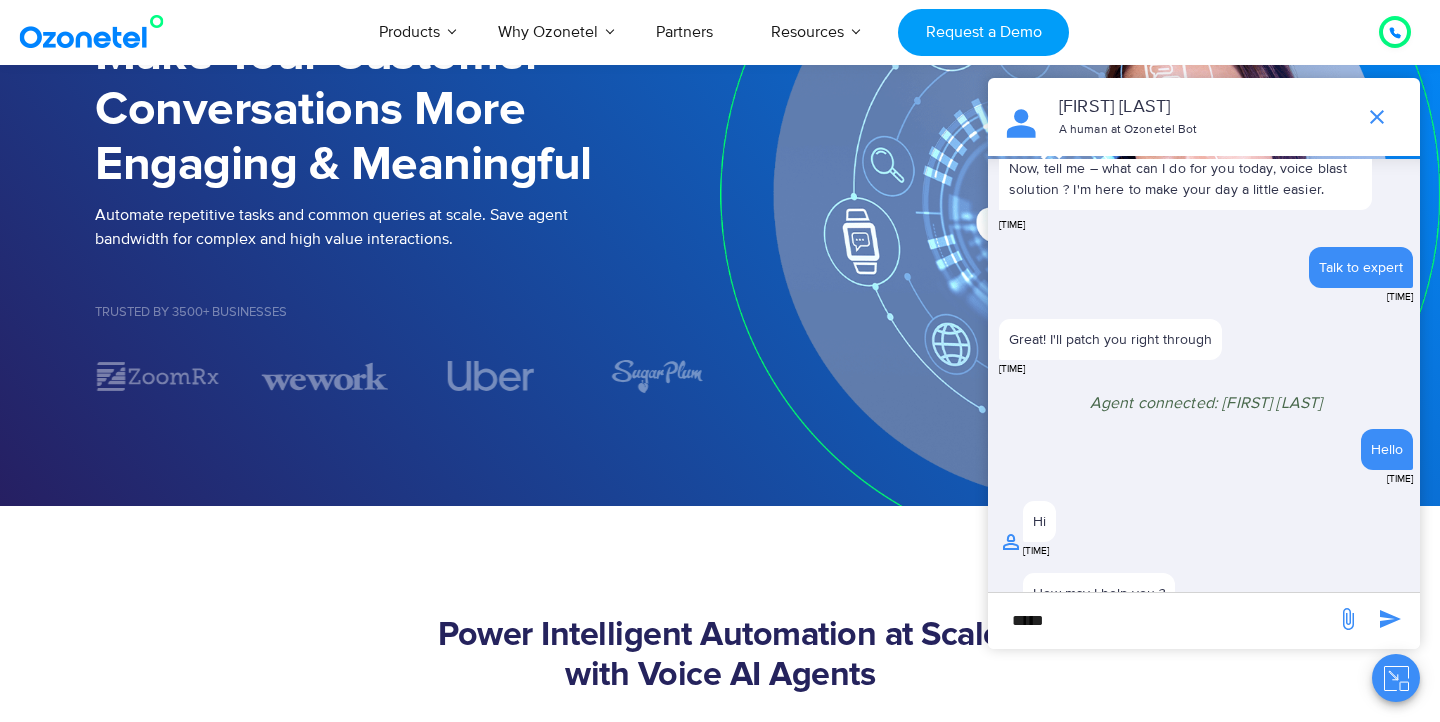 scroll, scrollTop: 215, scrollLeft: 0, axis: vertical 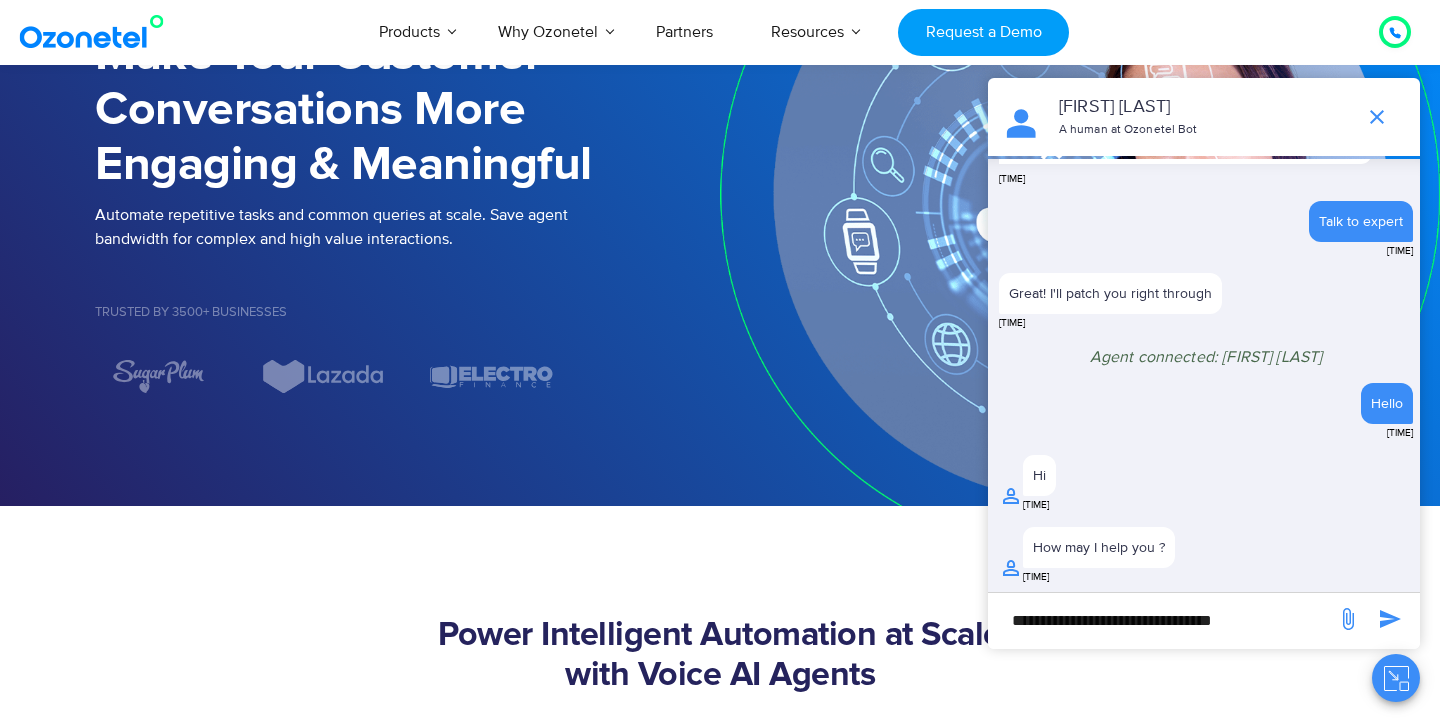 type on "**********" 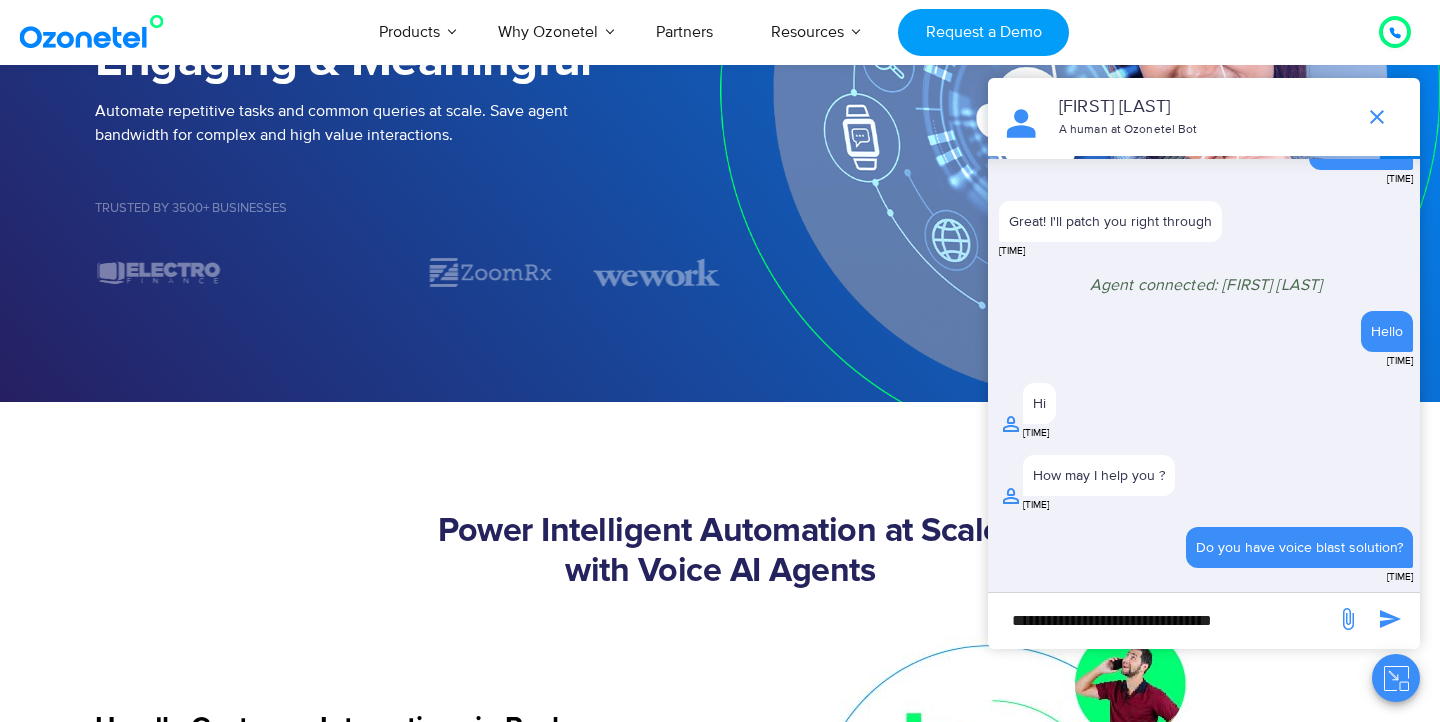 scroll, scrollTop: 185, scrollLeft: 0, axis: vertical 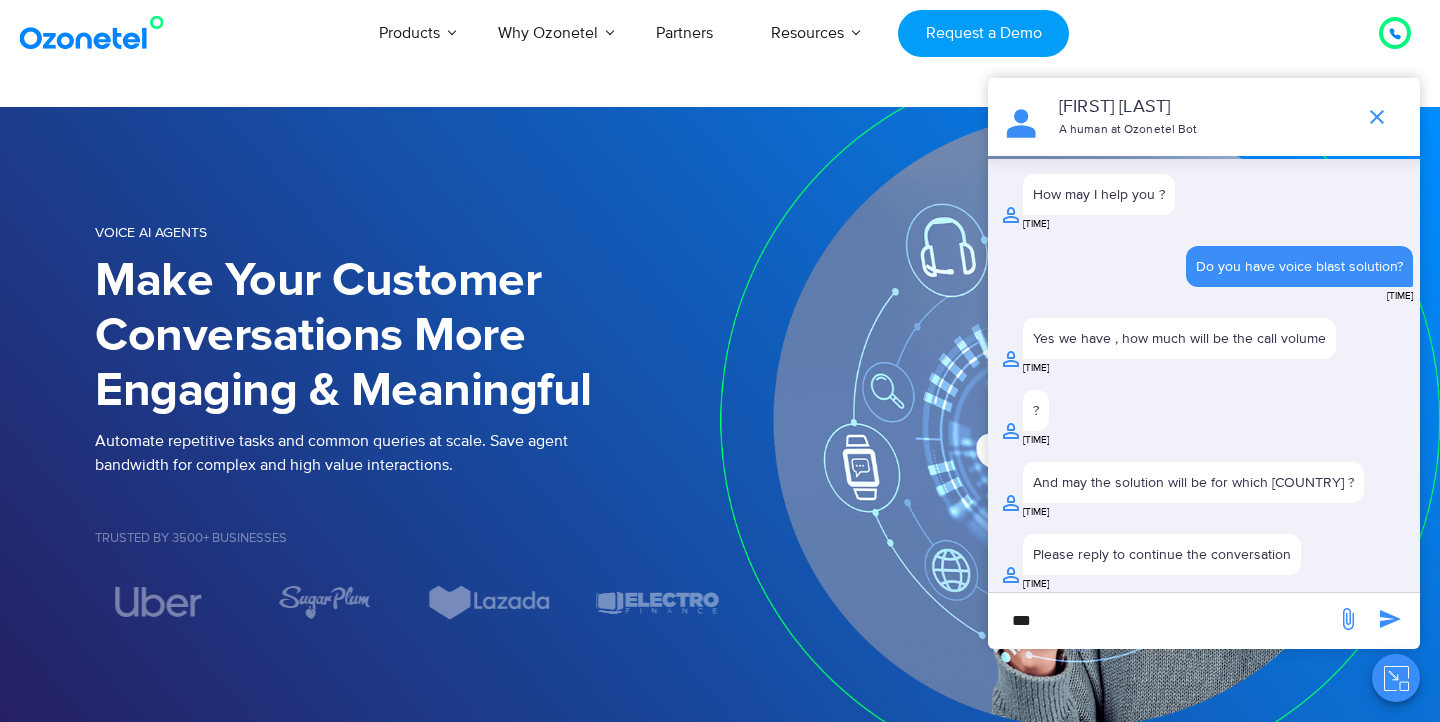 type on "***" 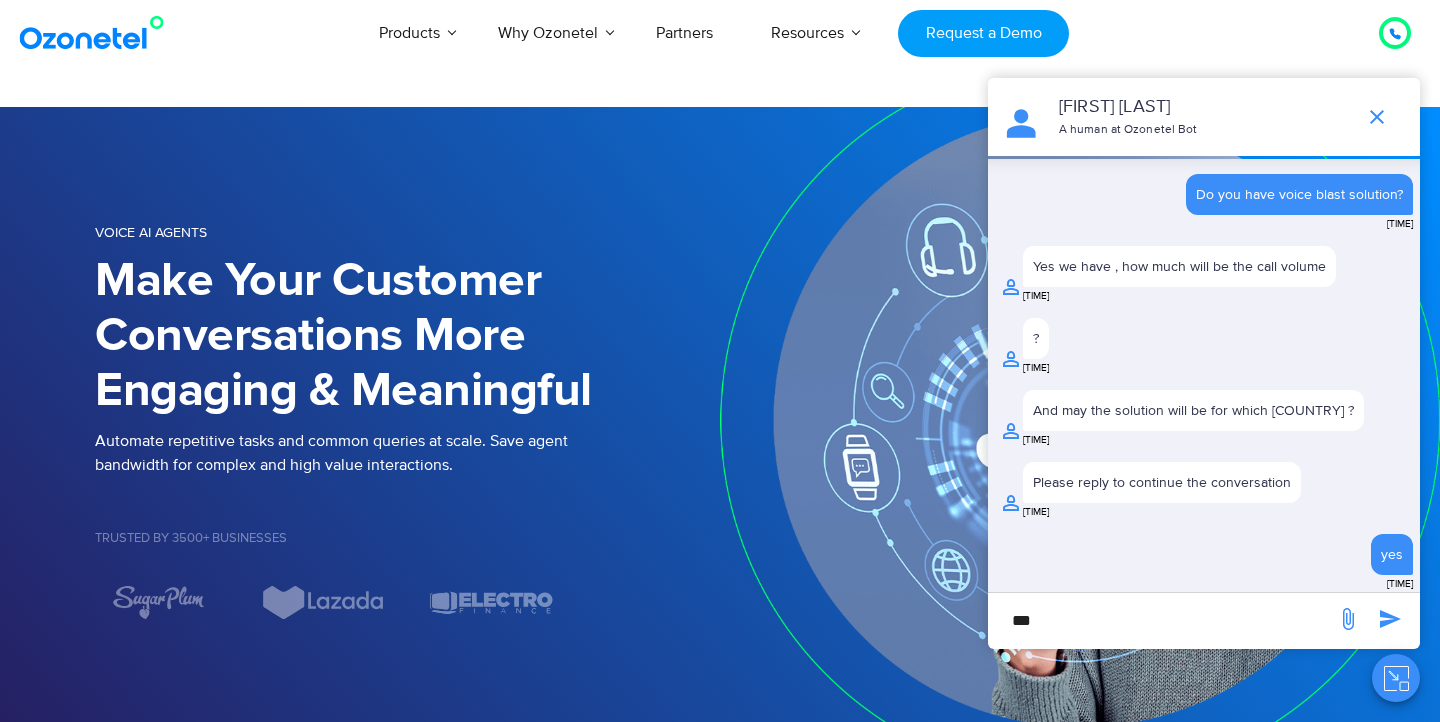 scroll, scrollTop: 598, scrollLeft: 0, axis: vertical 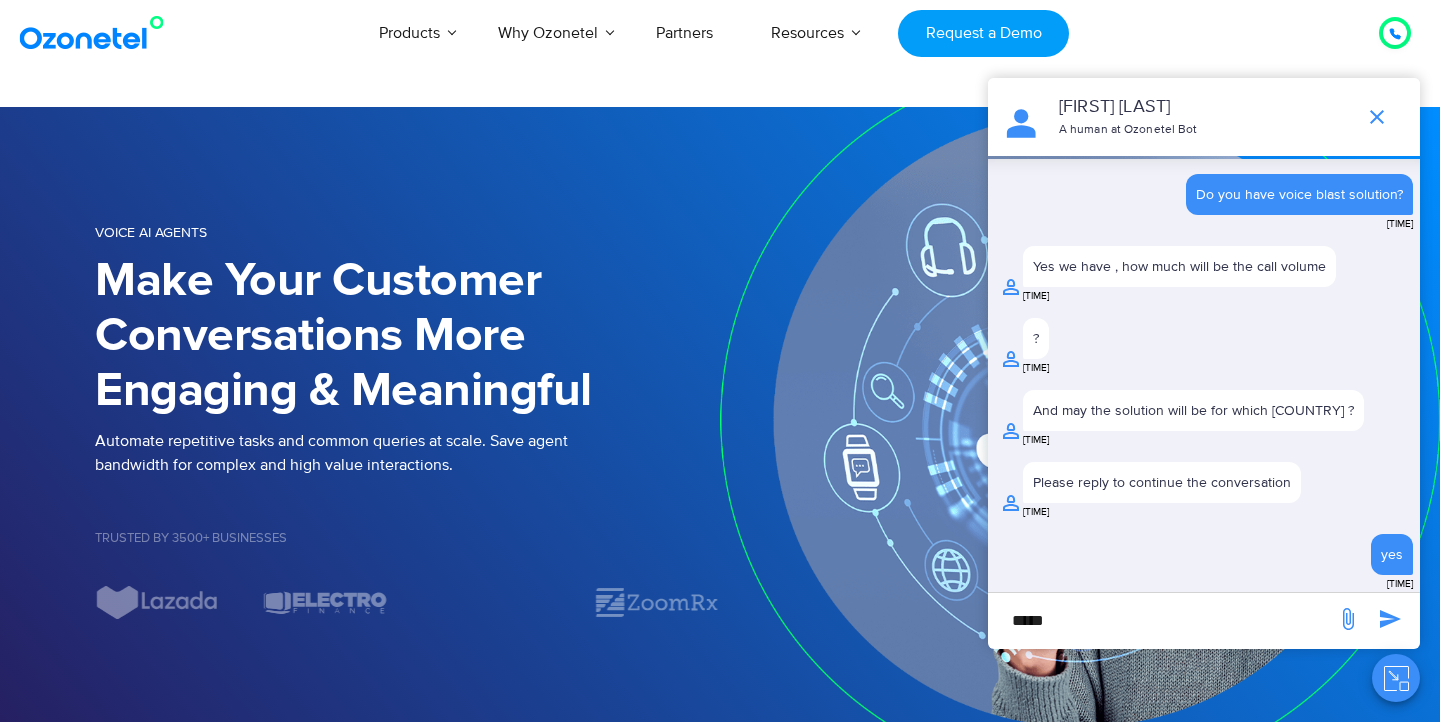 type on "*****" 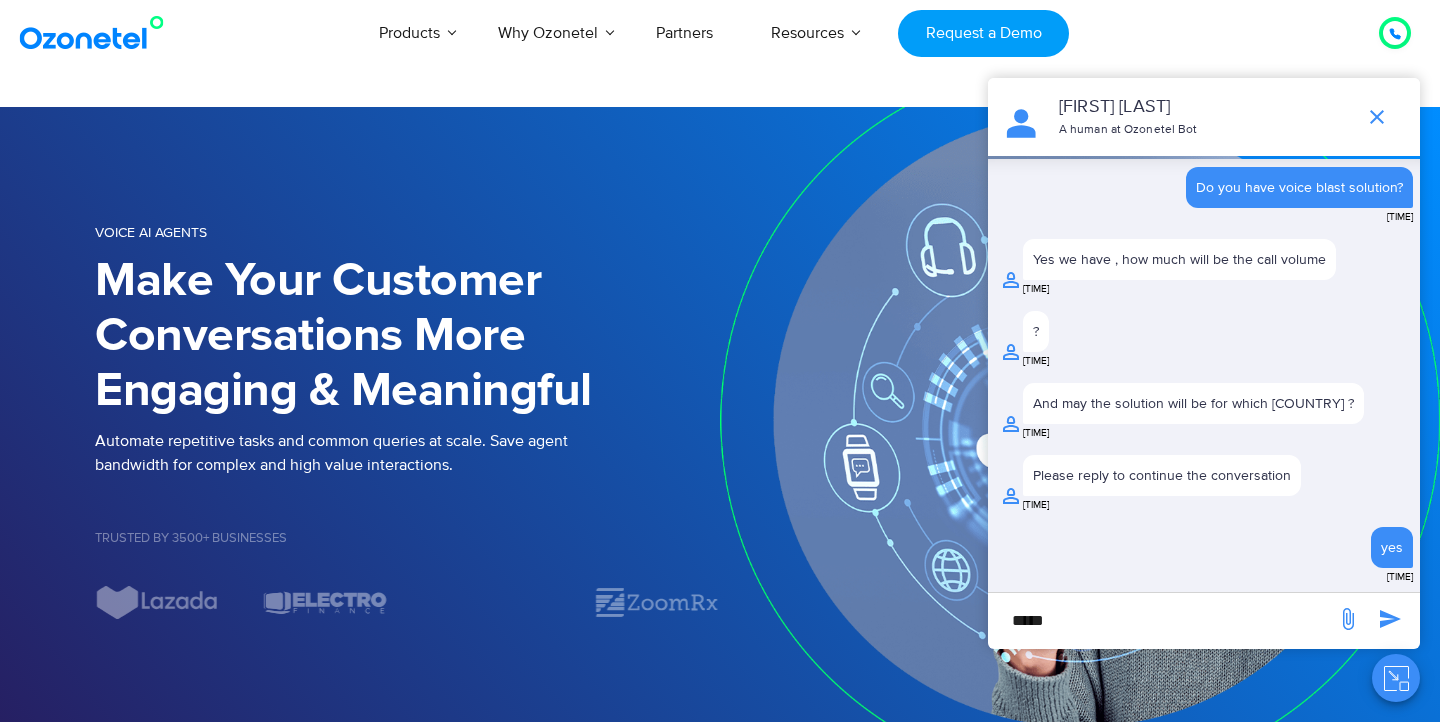 scroll, scrollTop: 663, scrollLeft: 0, axis: vertical 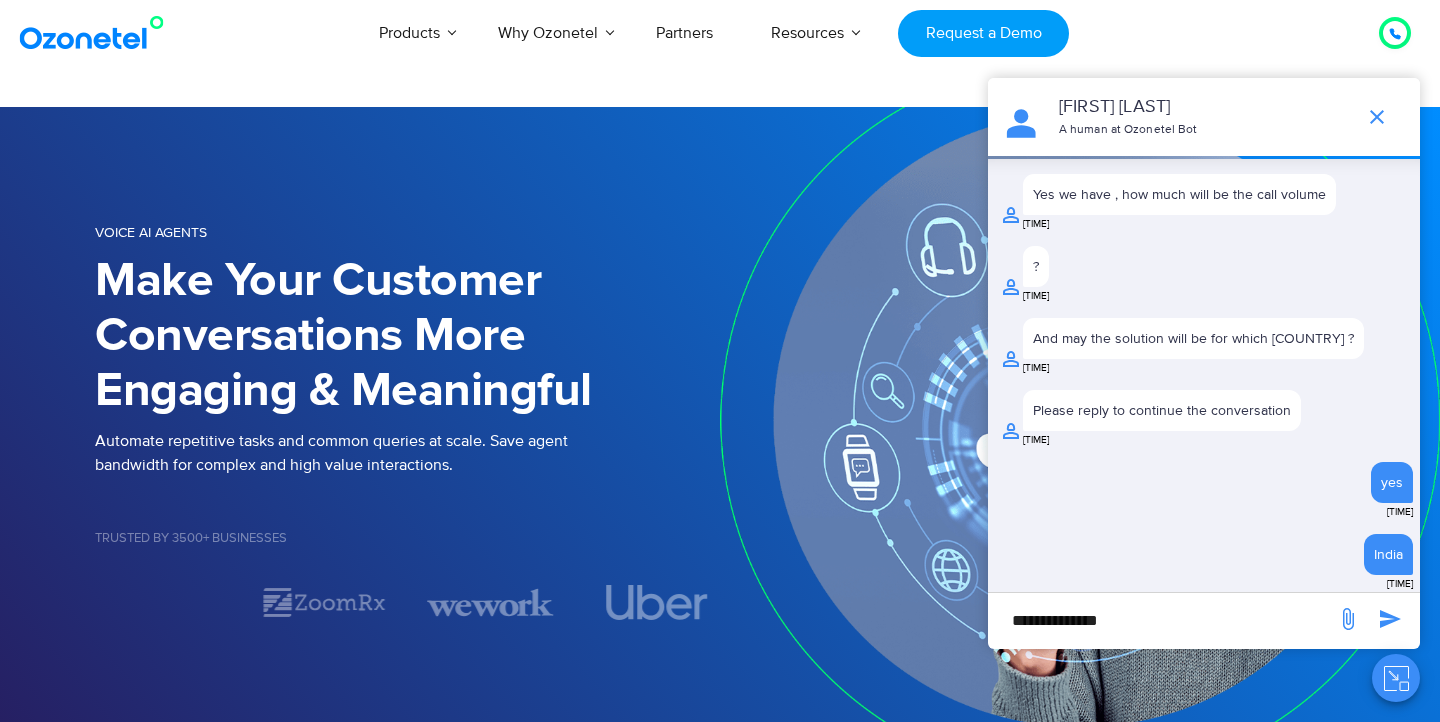 type on "**********" 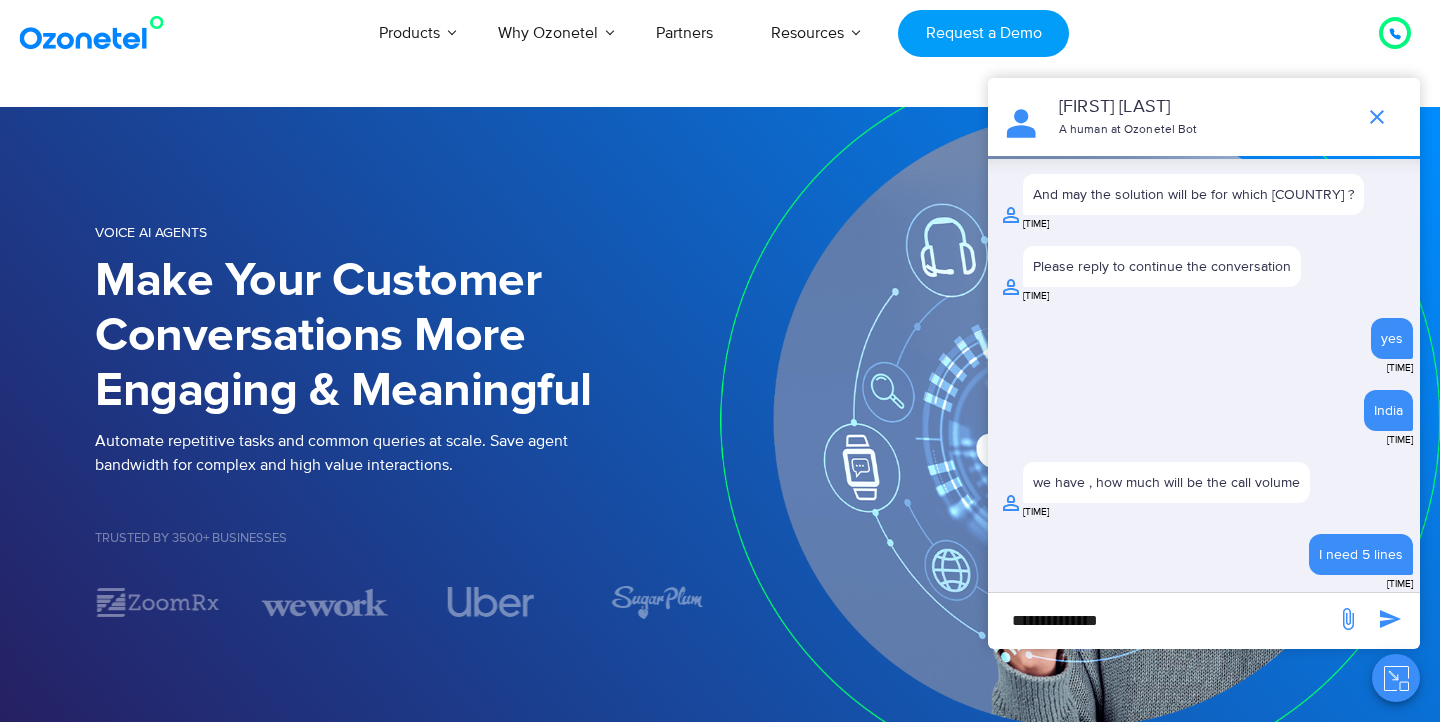 scroll, scrollTop: 793, scrollLeft: 0, axis: vertical 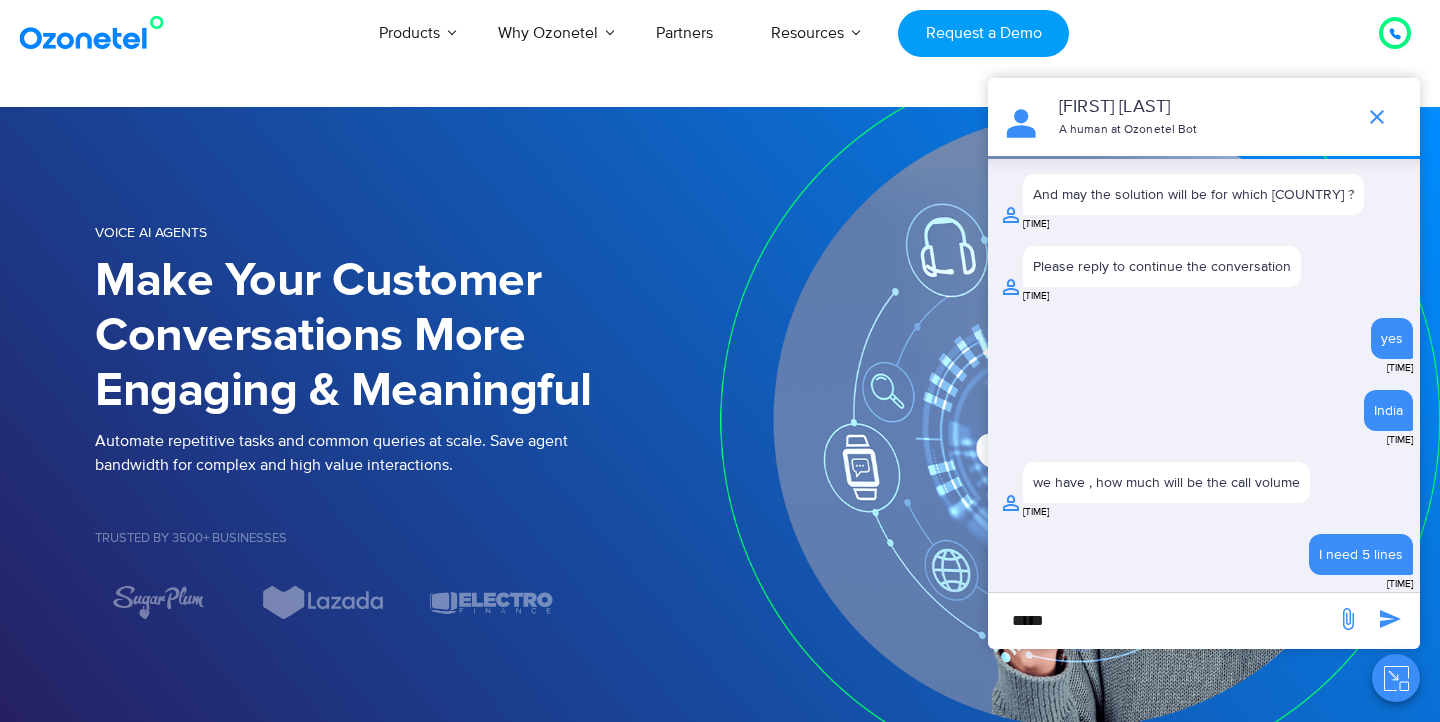 type on "*****" 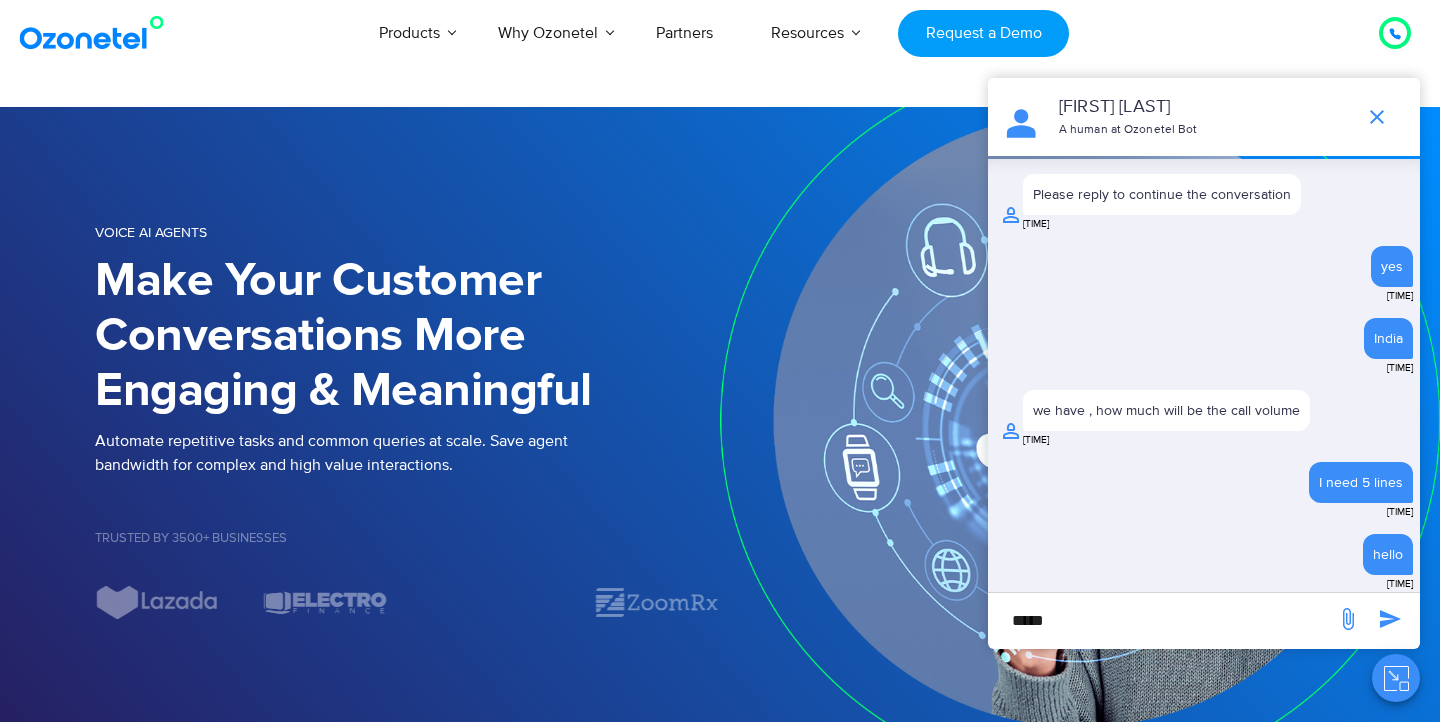 scroll, scrollTop: 1009, scrollLeft: 0, axis: vertical 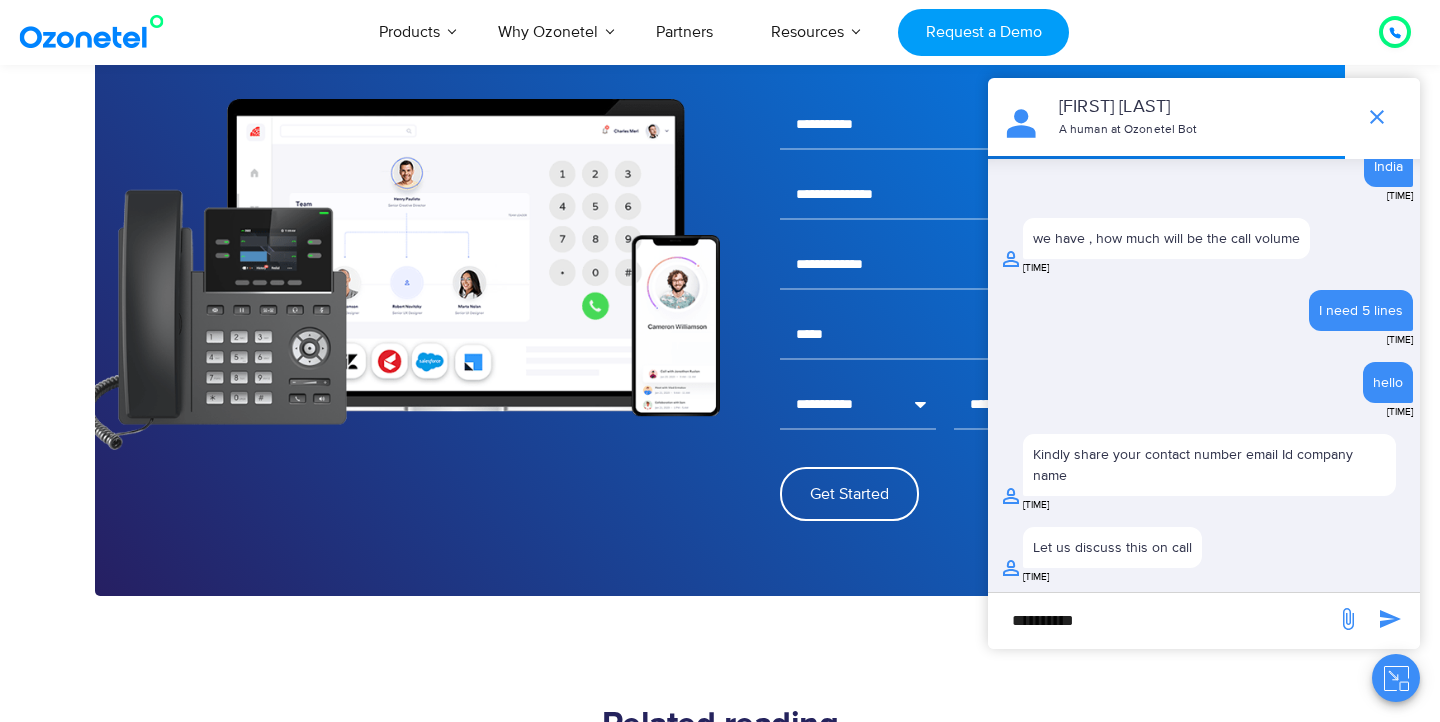 type on "**********" 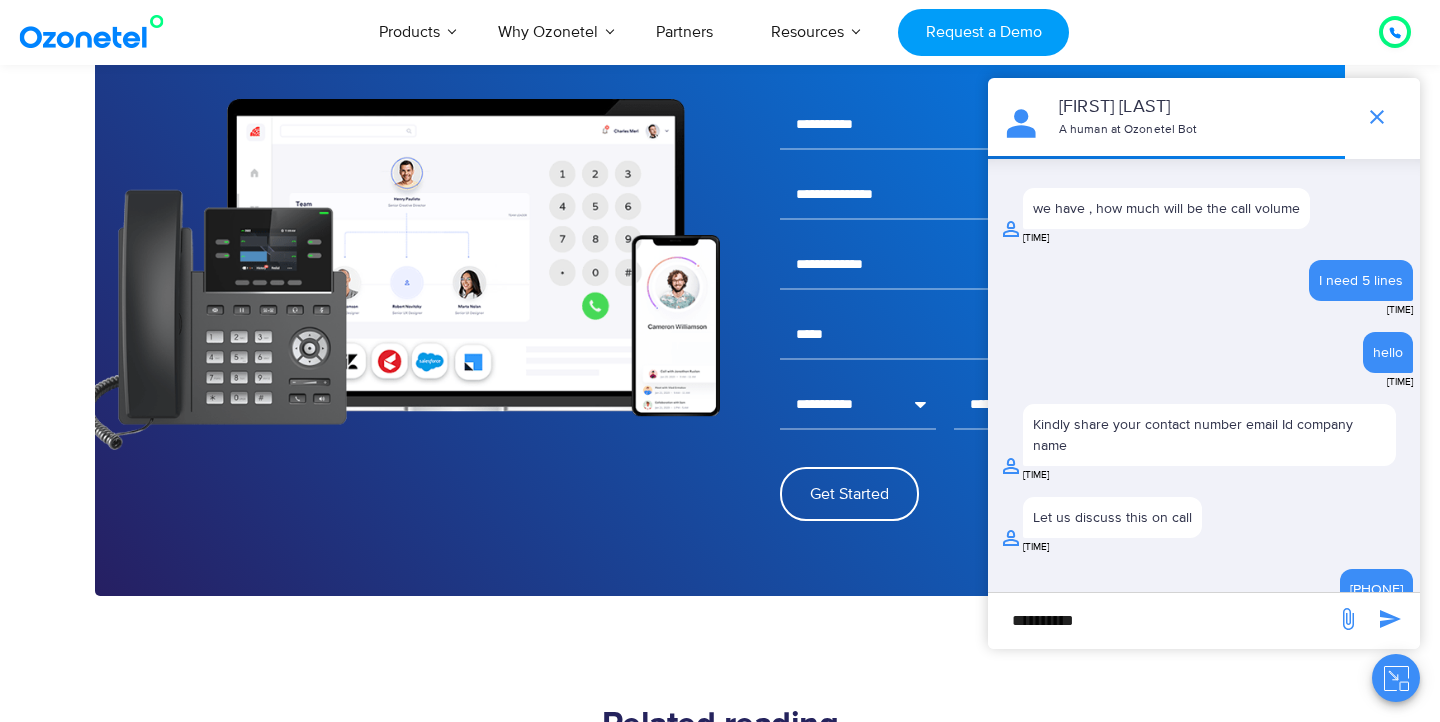 scroll, scrollTop: 1074, scrollLeft: 0, axis: vertical 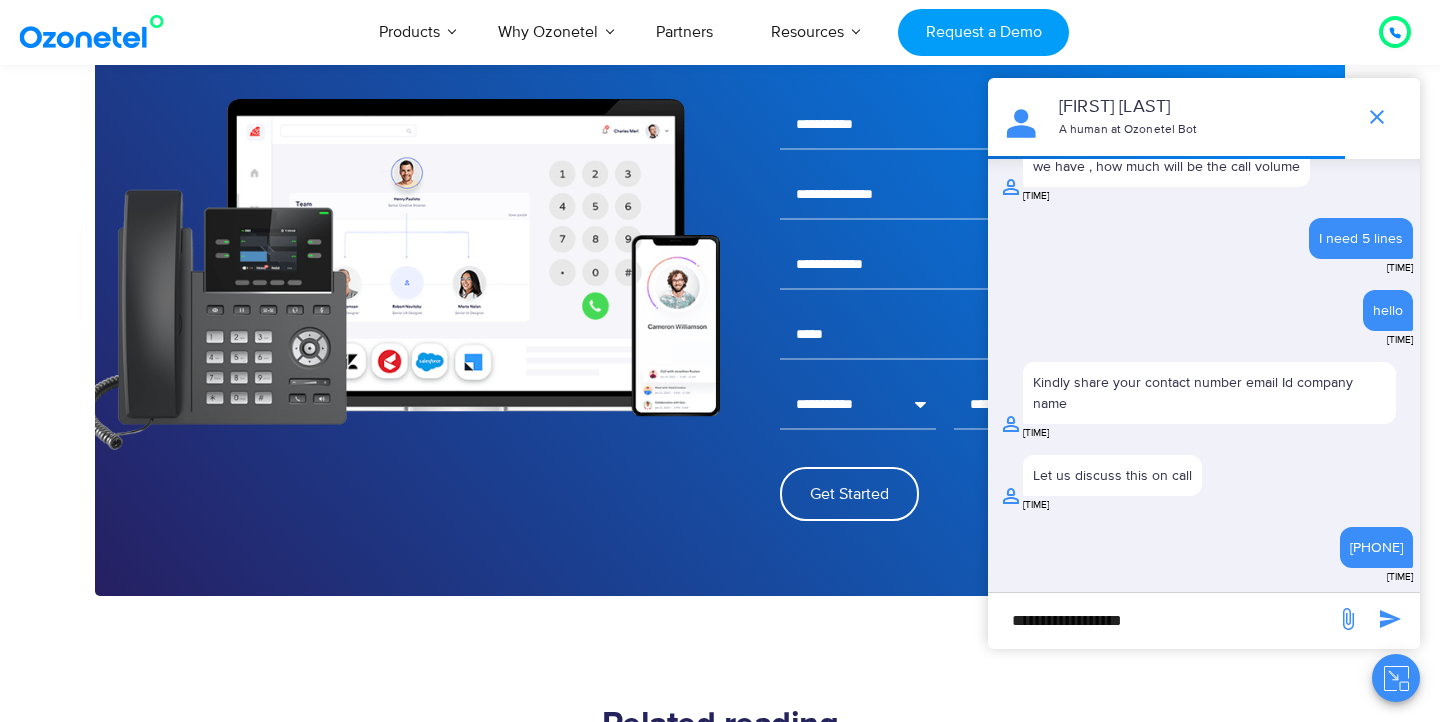 type on "**********" 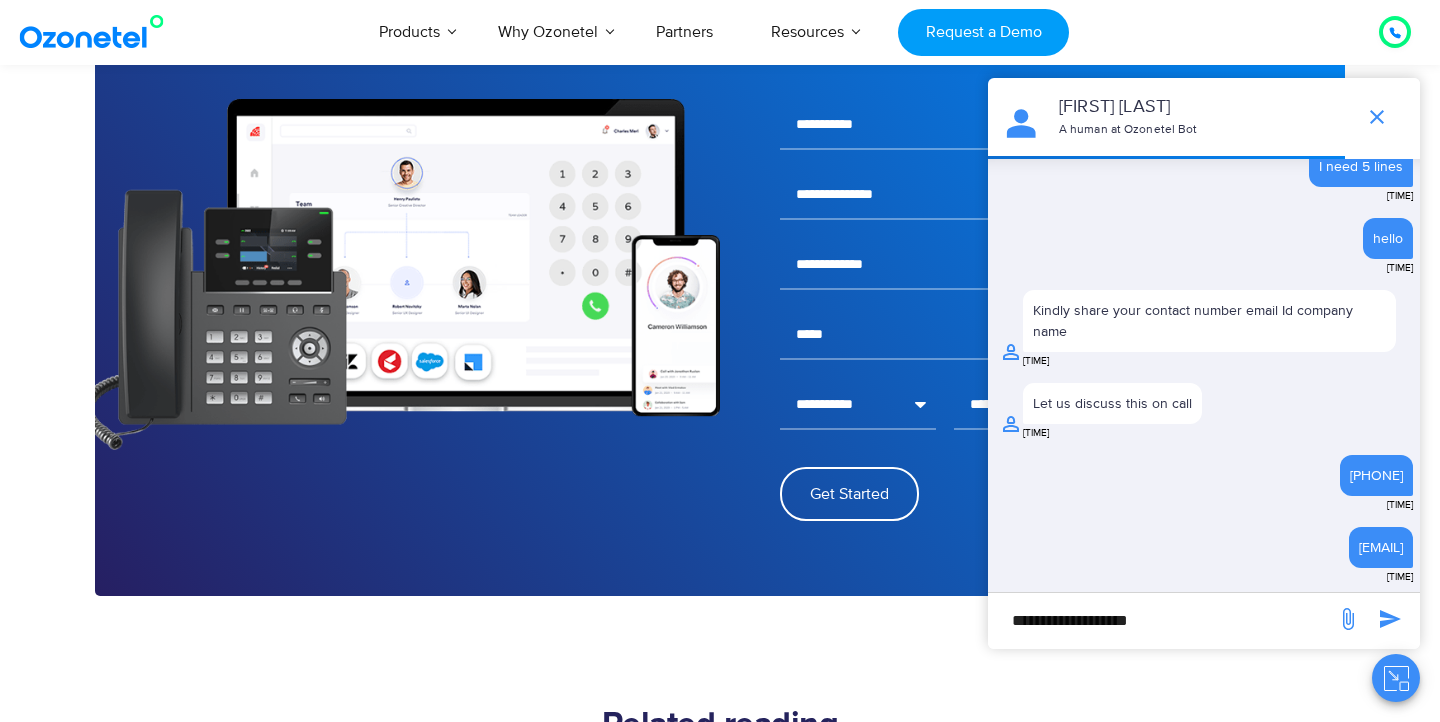 type on "**********" 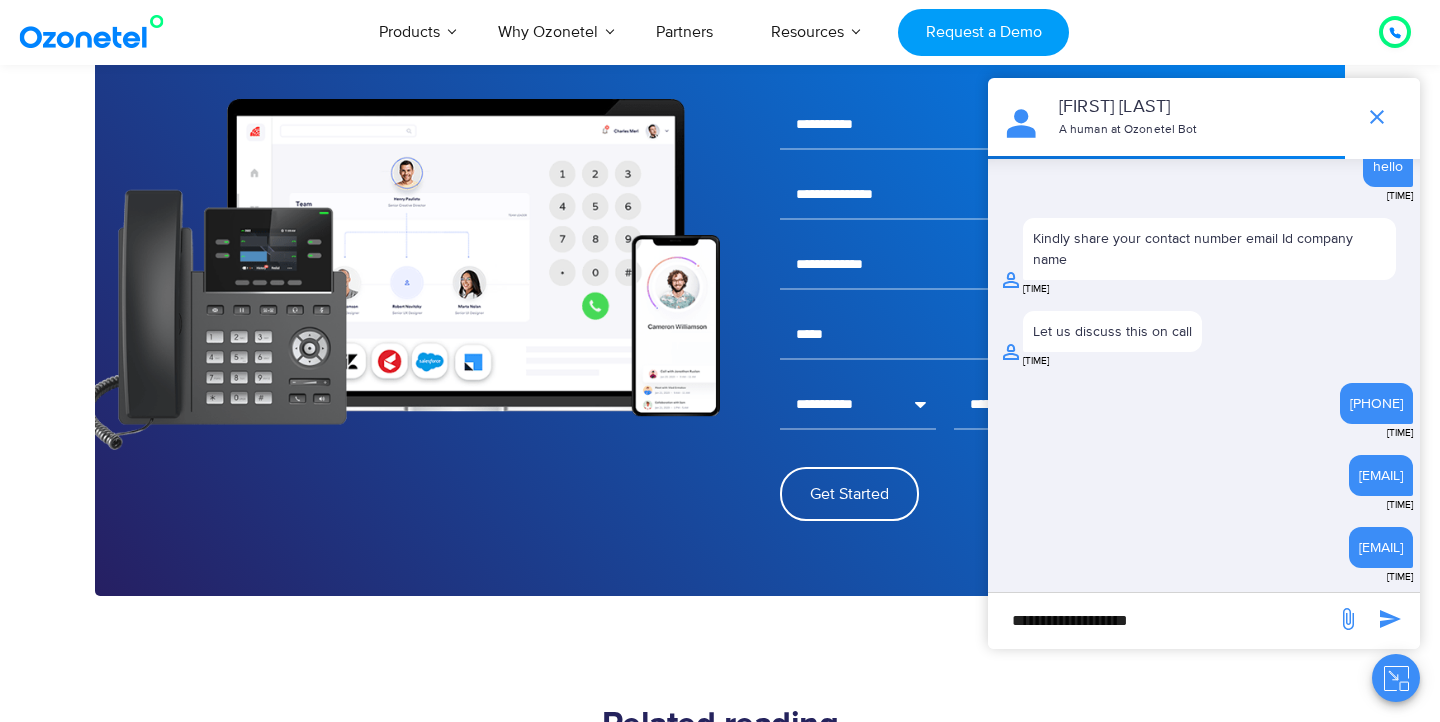 click on "**********" at bounding box center (1162, 620) 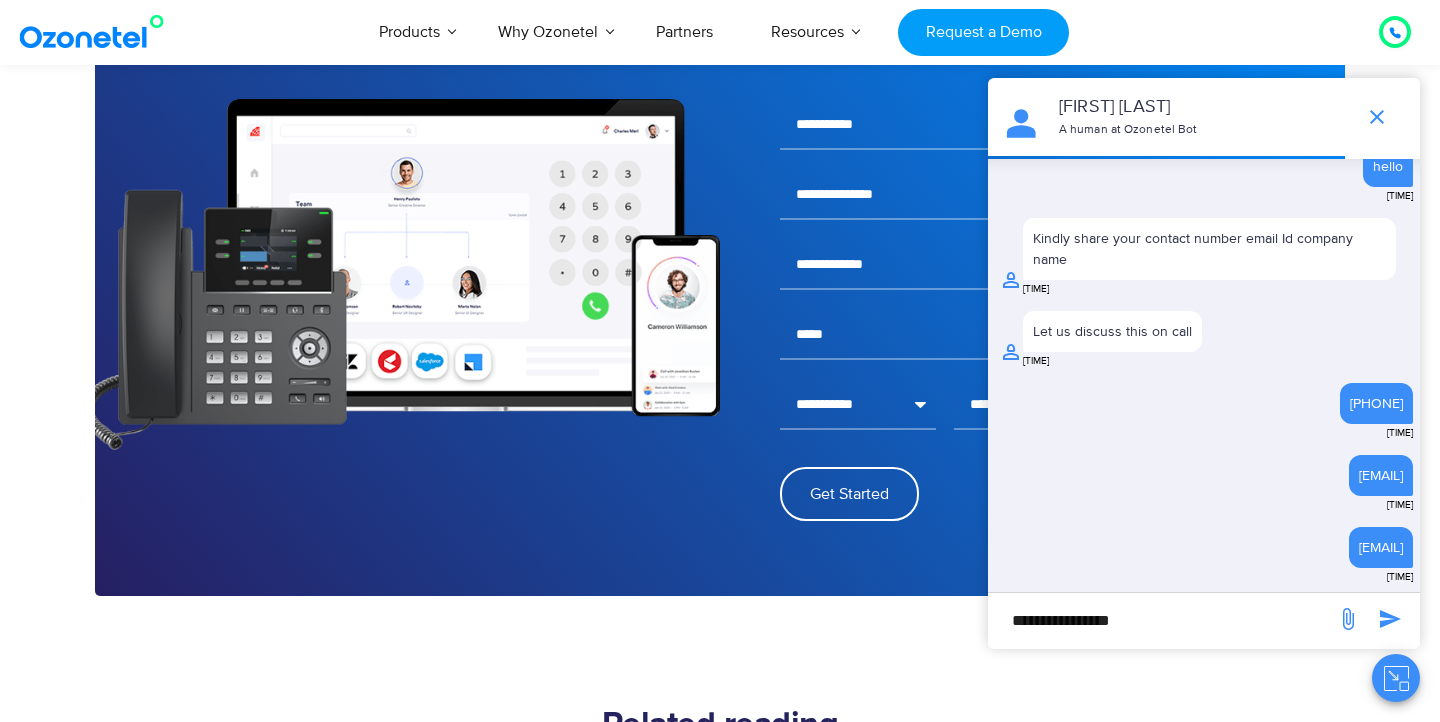 type on "**********" 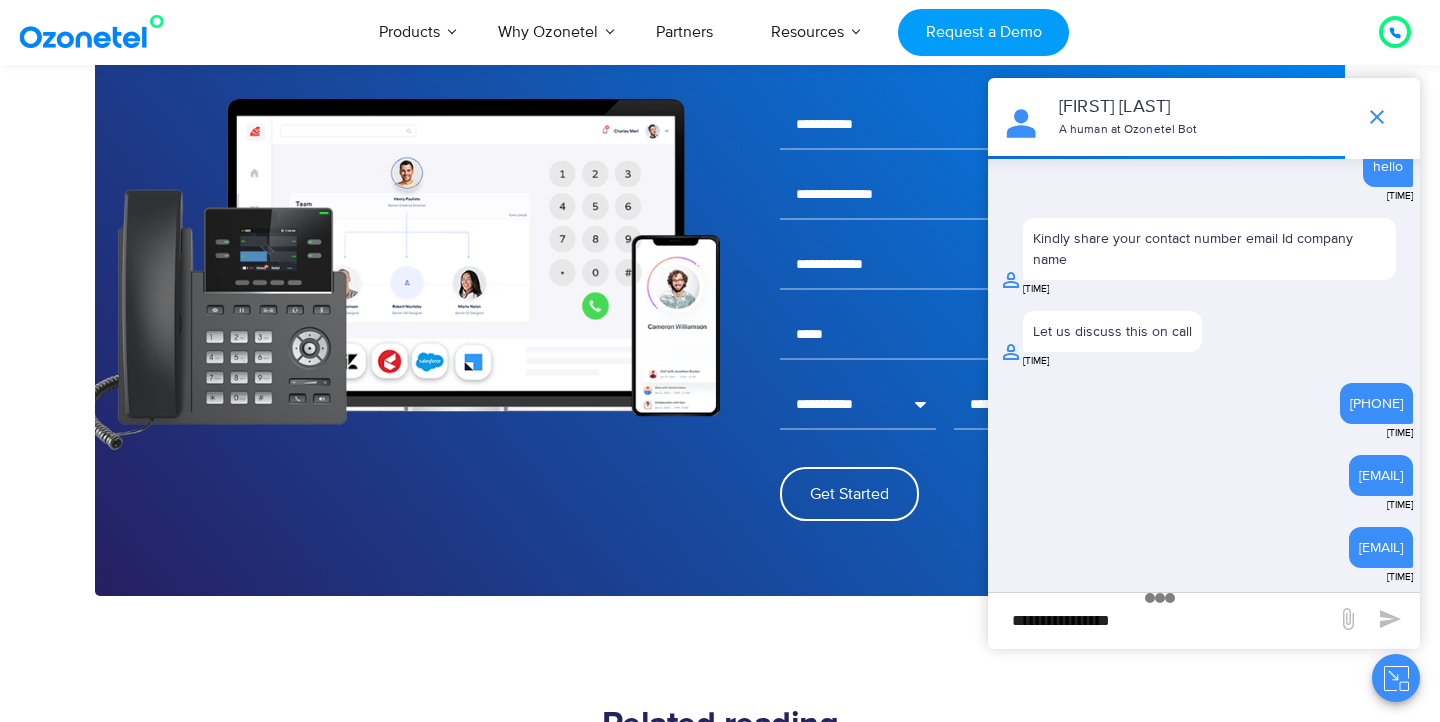 scroll, scrollTop: 1269, scrollLeft: 0, axis: vertical 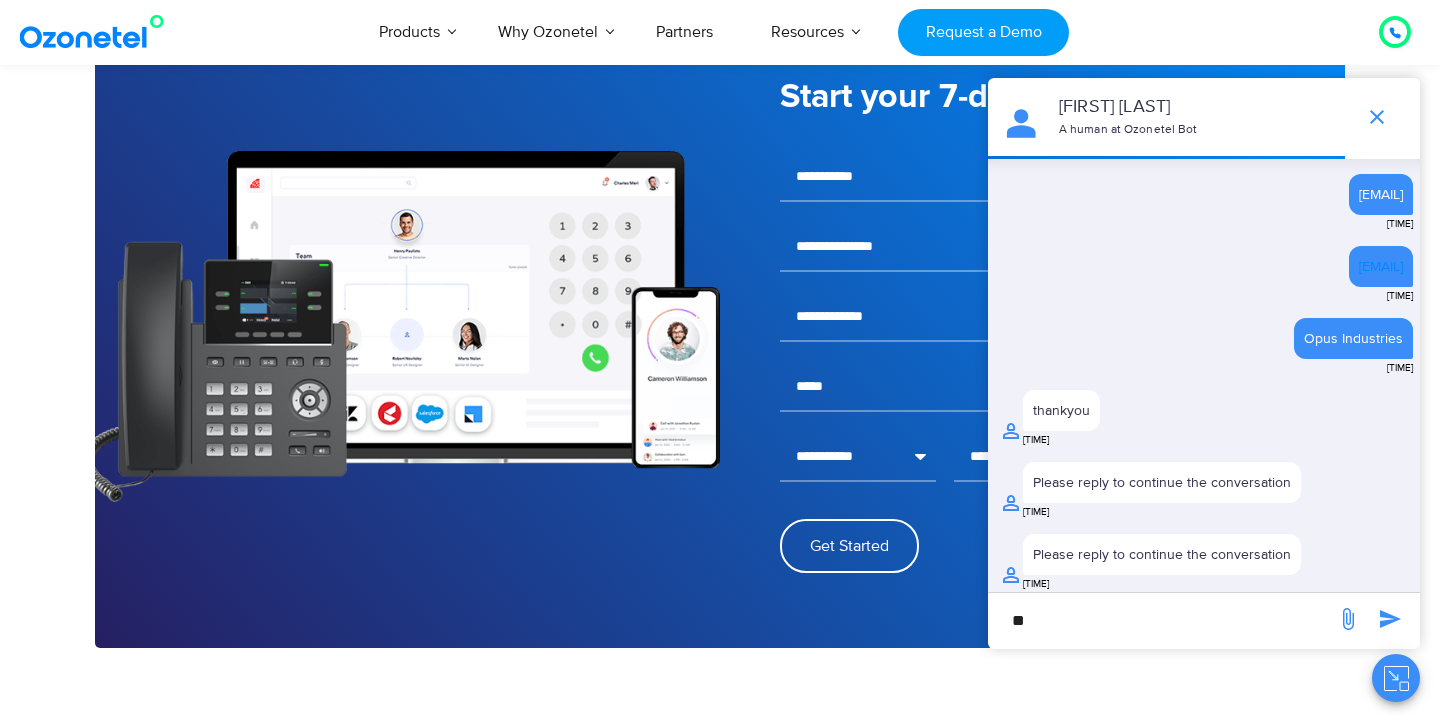 type on "*" 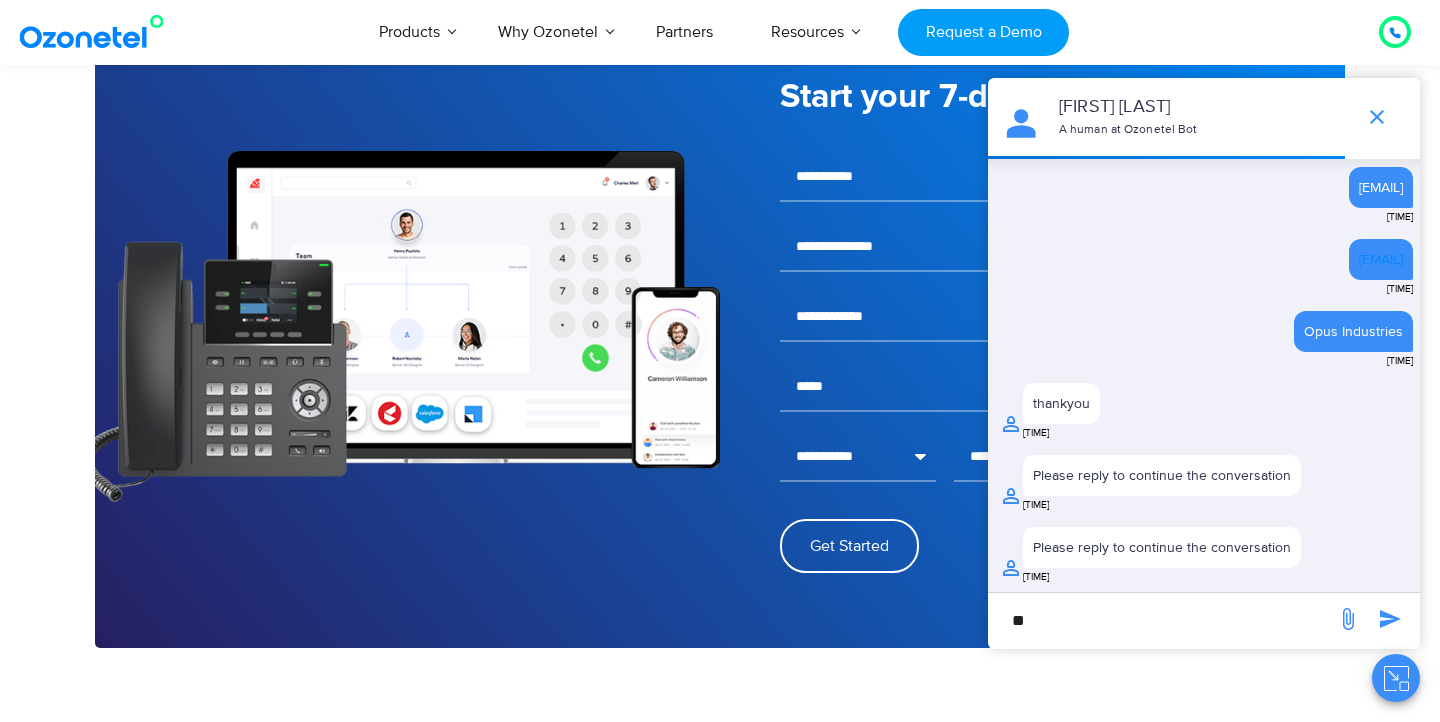 scroll, scrollTop: 1529, scrollLeft: 0, axis: vertical 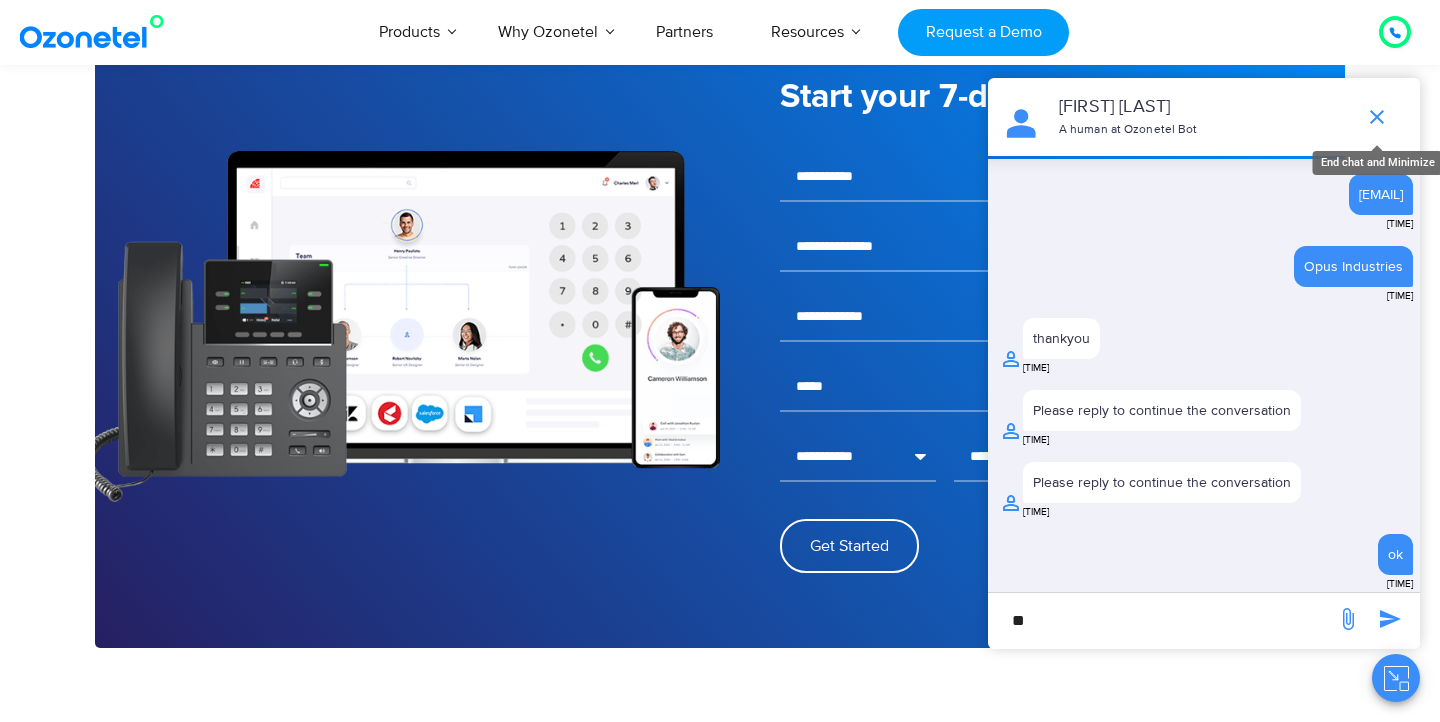 click 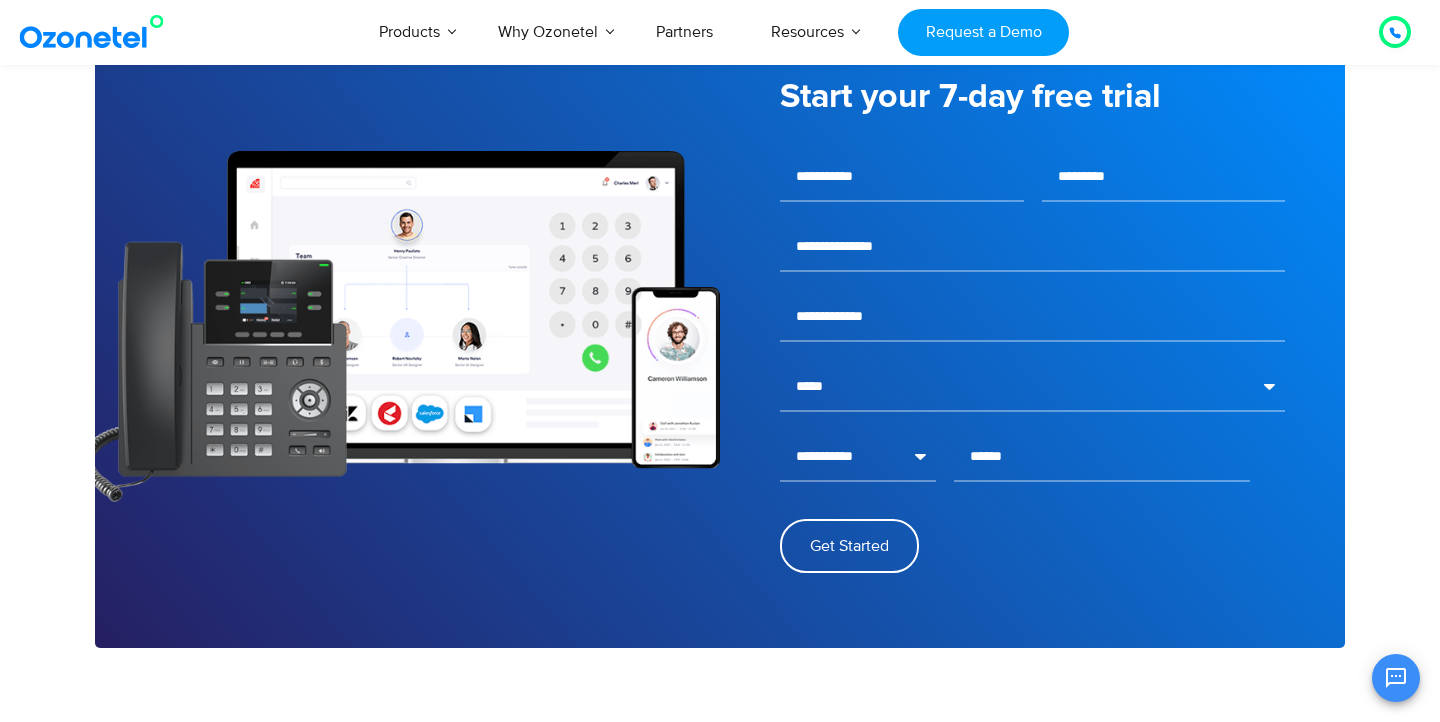 scroll, scrollTop: 1567, scrollLeft: 0, axis: vertical 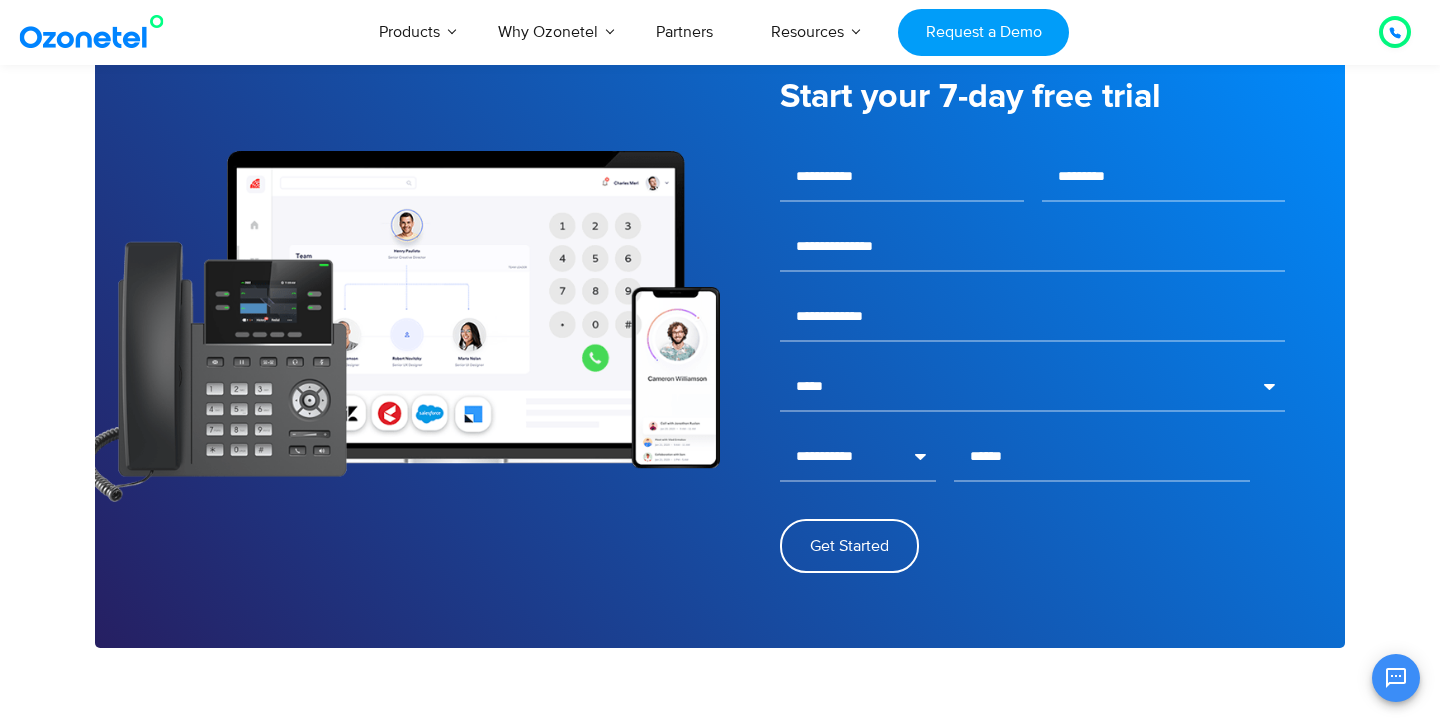 click at bounding box center [1395, 32] 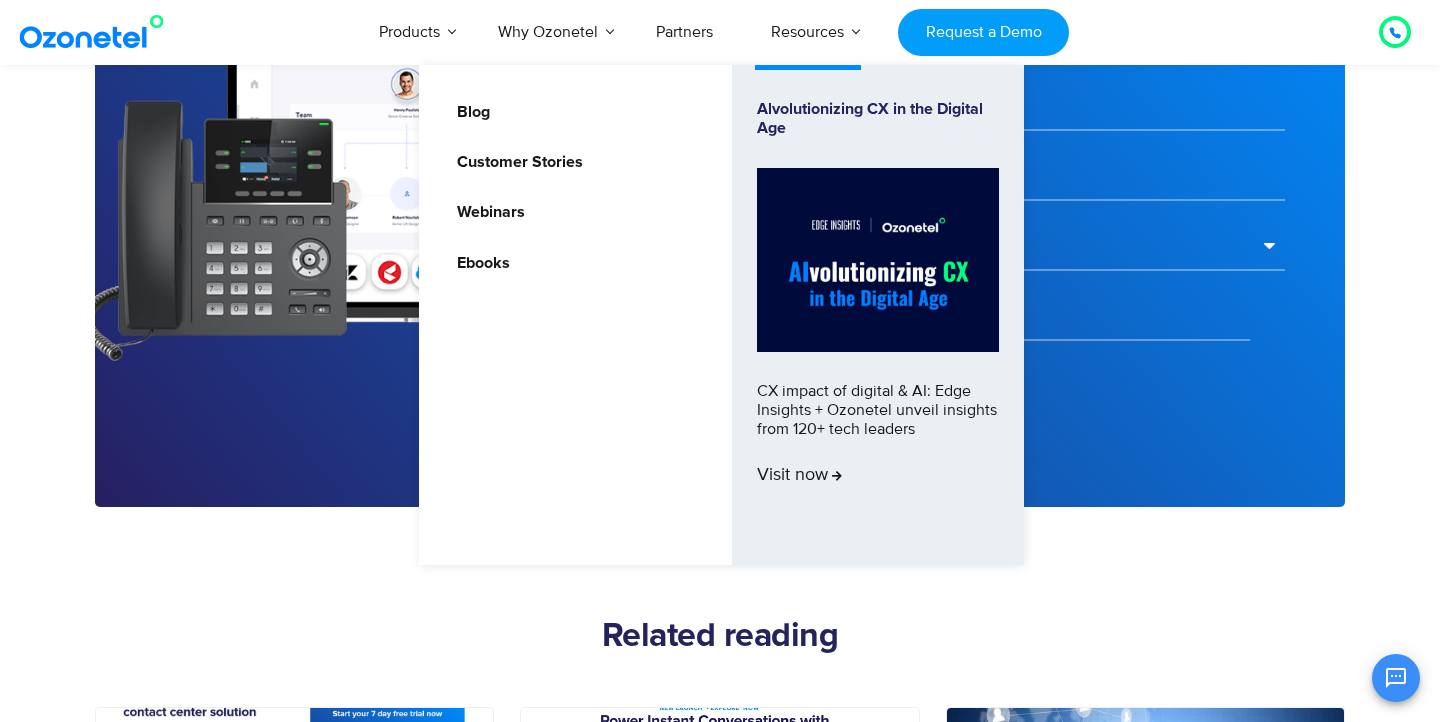 scroll, scrollTop: 2924, scrollLeft: 0, axis: vertical 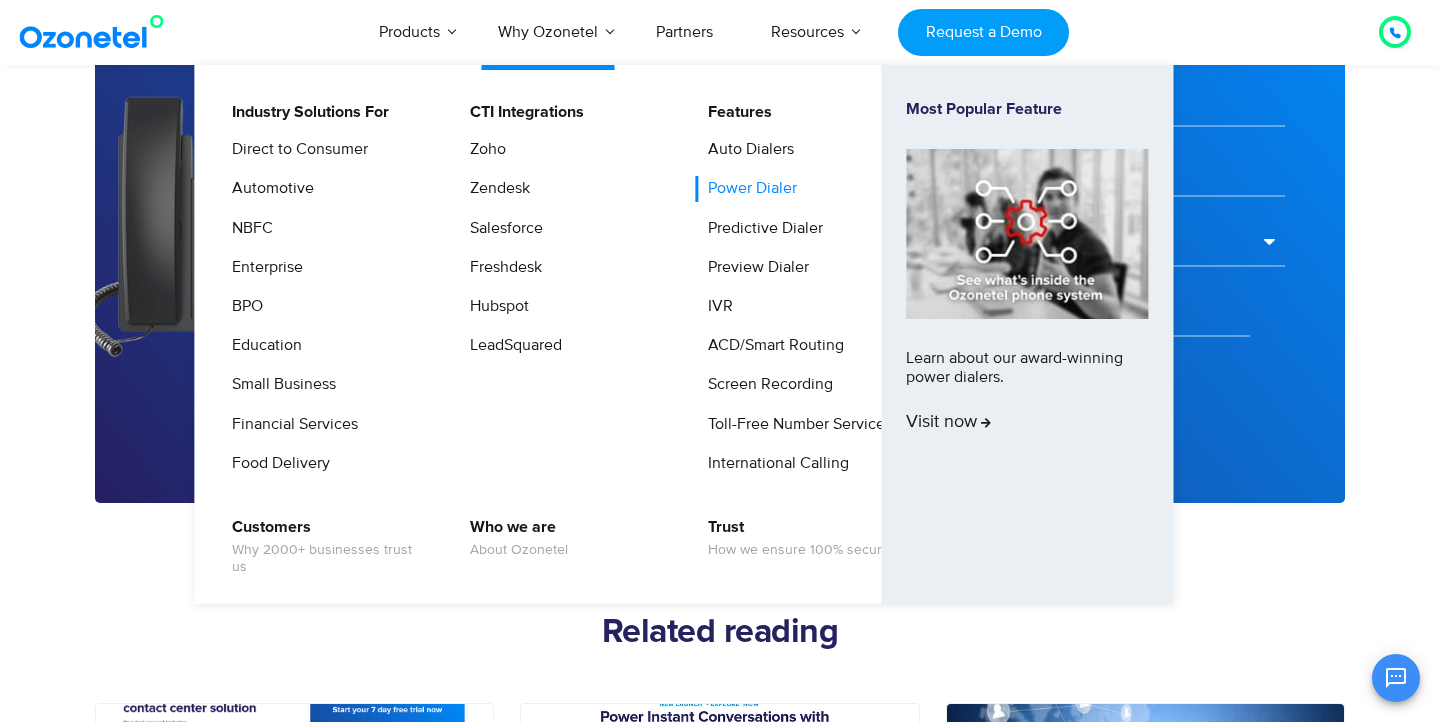 click on "Power Dialer" at bounding box center [747, 188] 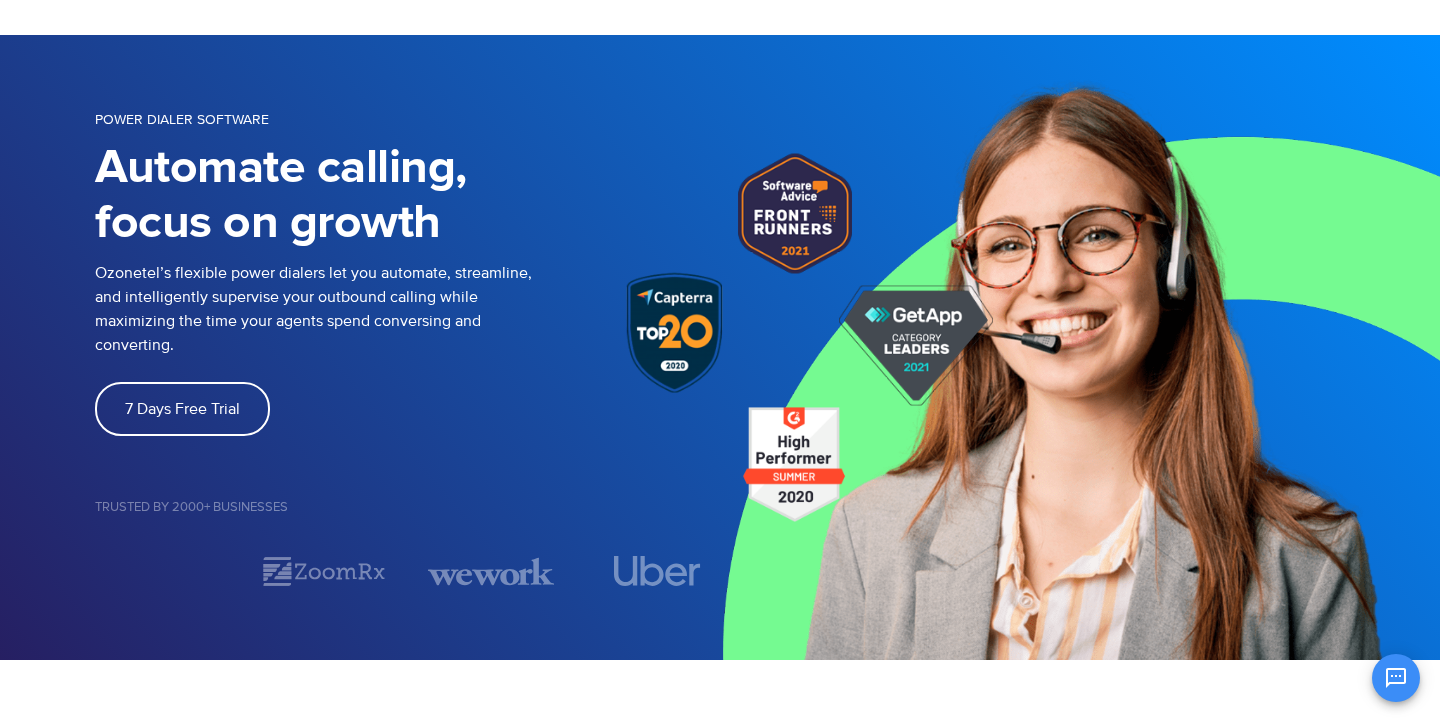 scroll, scrollTop: 0, scrollLeft: 0, axis: both 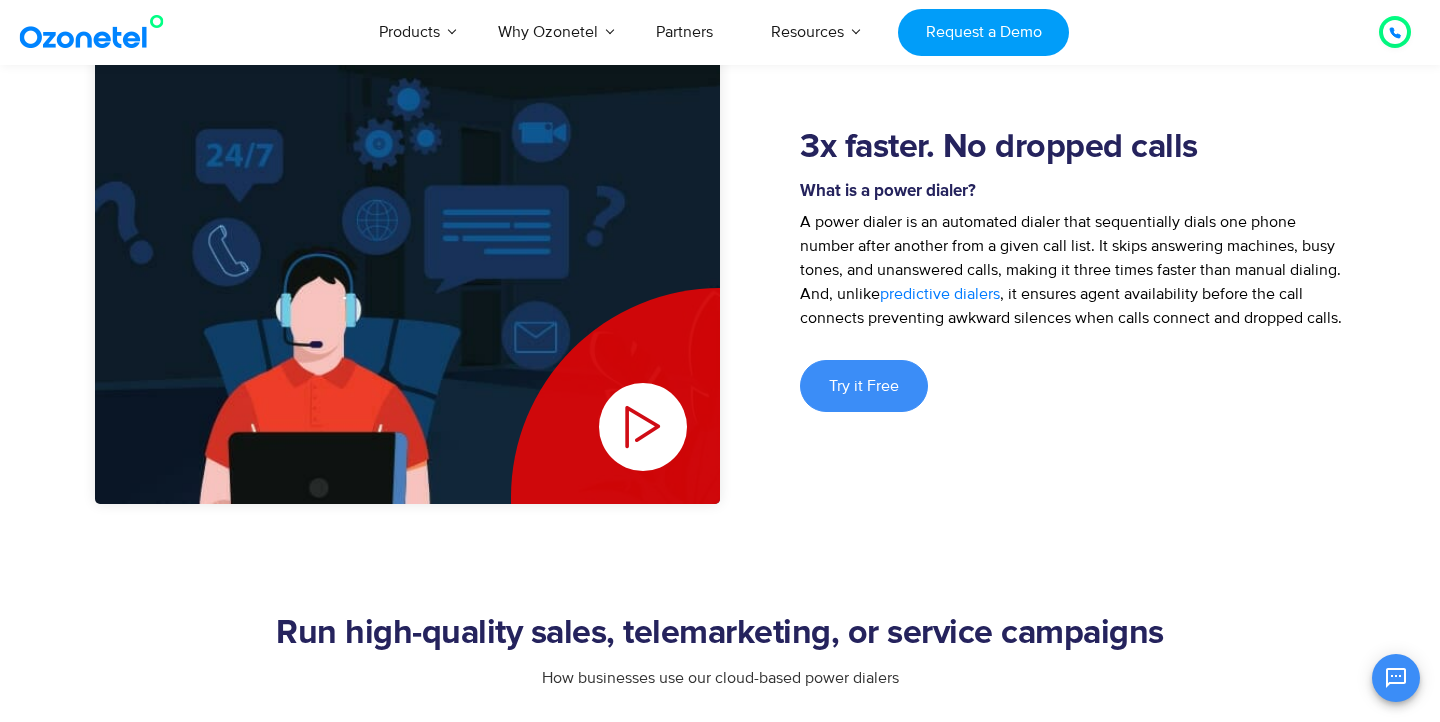 click on "Try it Free" at bounding box center [864, 386] 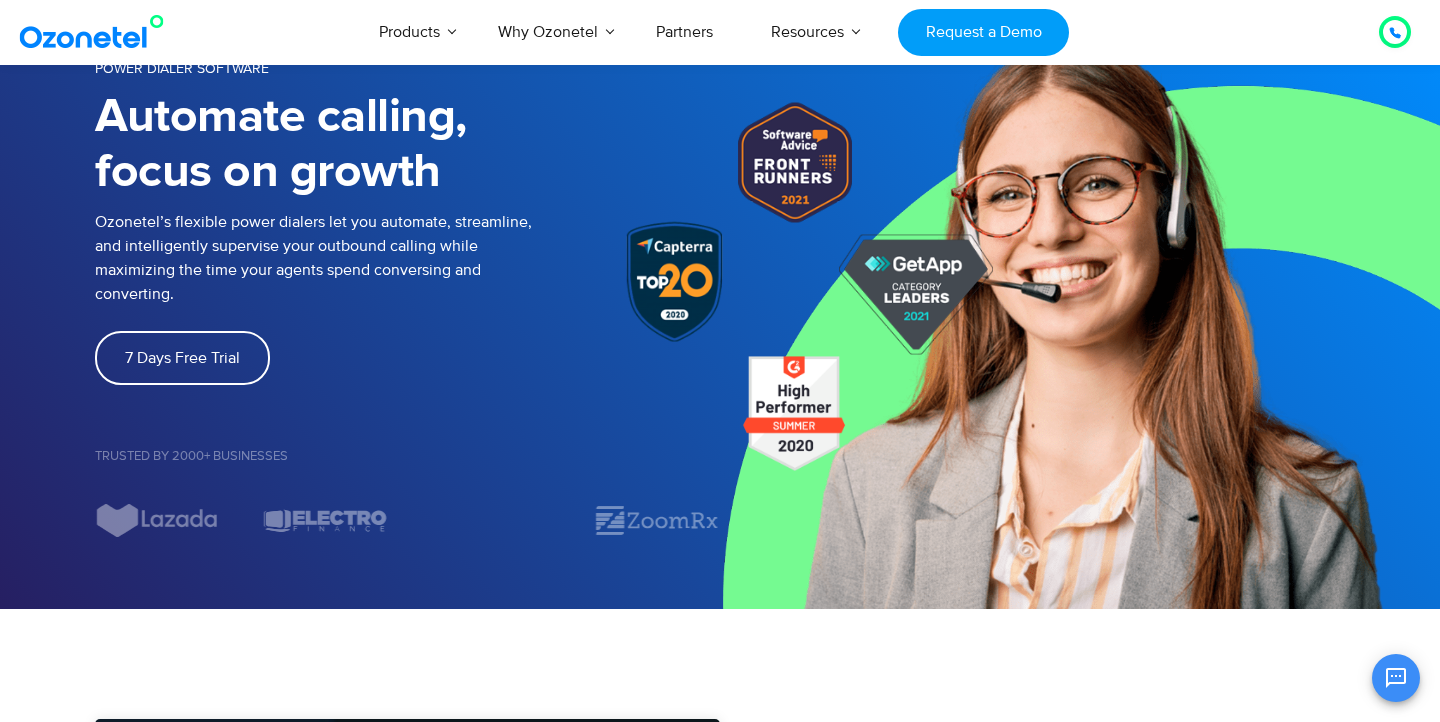 scroll, scrollTop: 0, scrollLeft: 0, axis: both 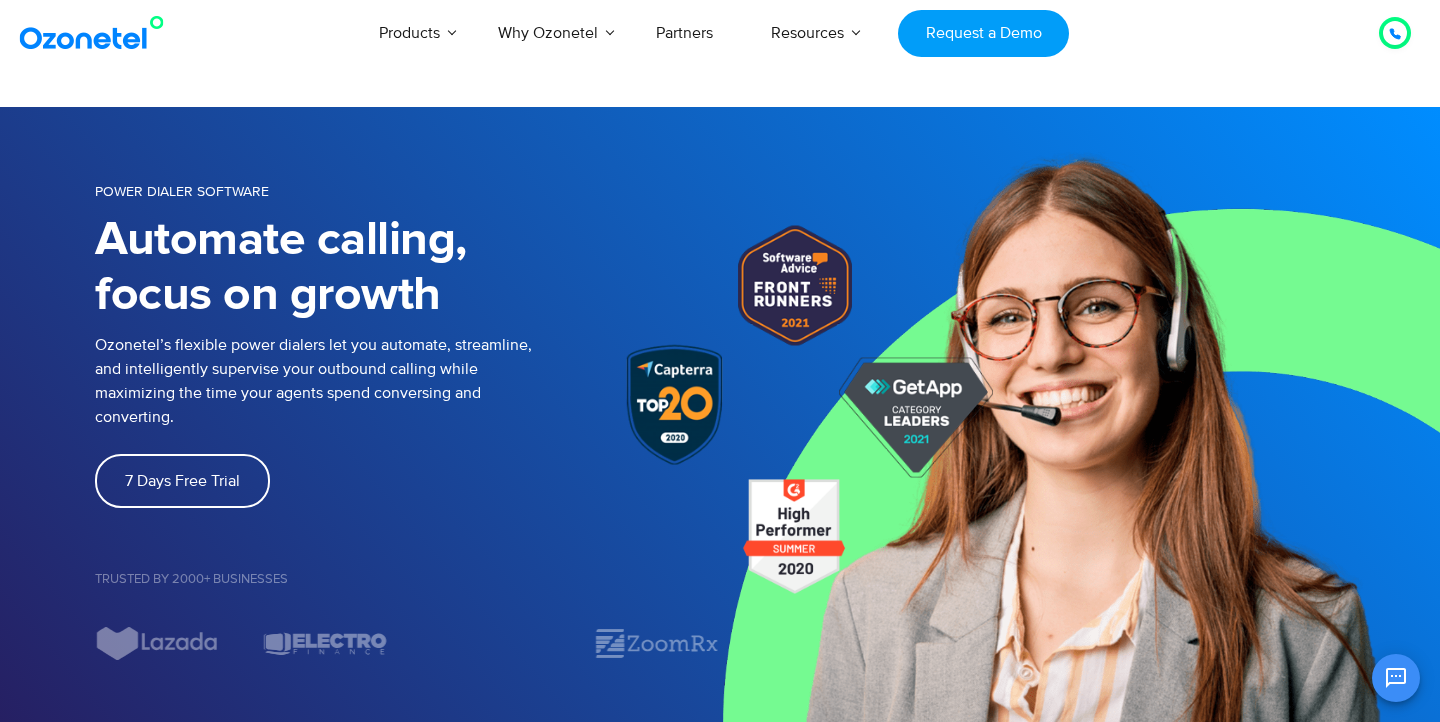 click at bounding box center [1395, 33] 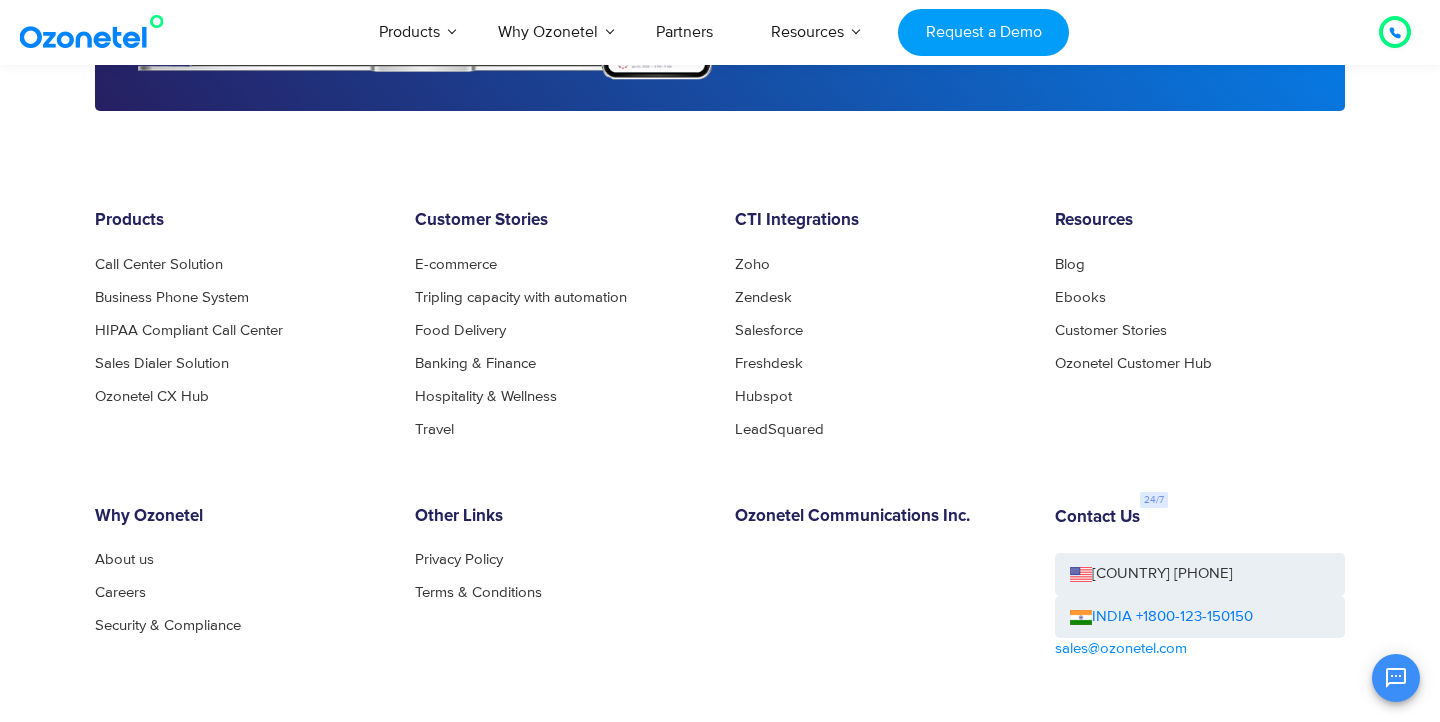 scroll, scrollTop: 7191, scrollLeft: 0, axis: vertical 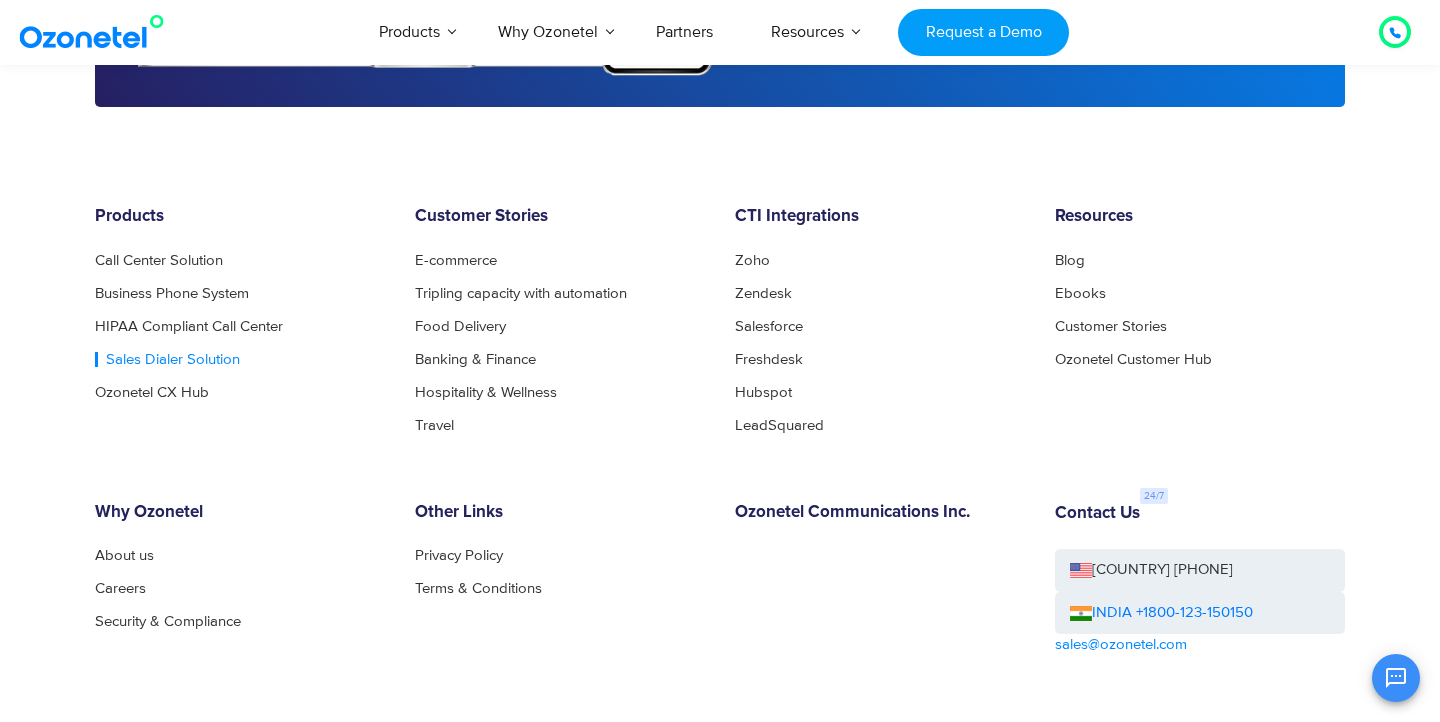 click on "Sales Dialer Solution" at bounding box center [167, 359] 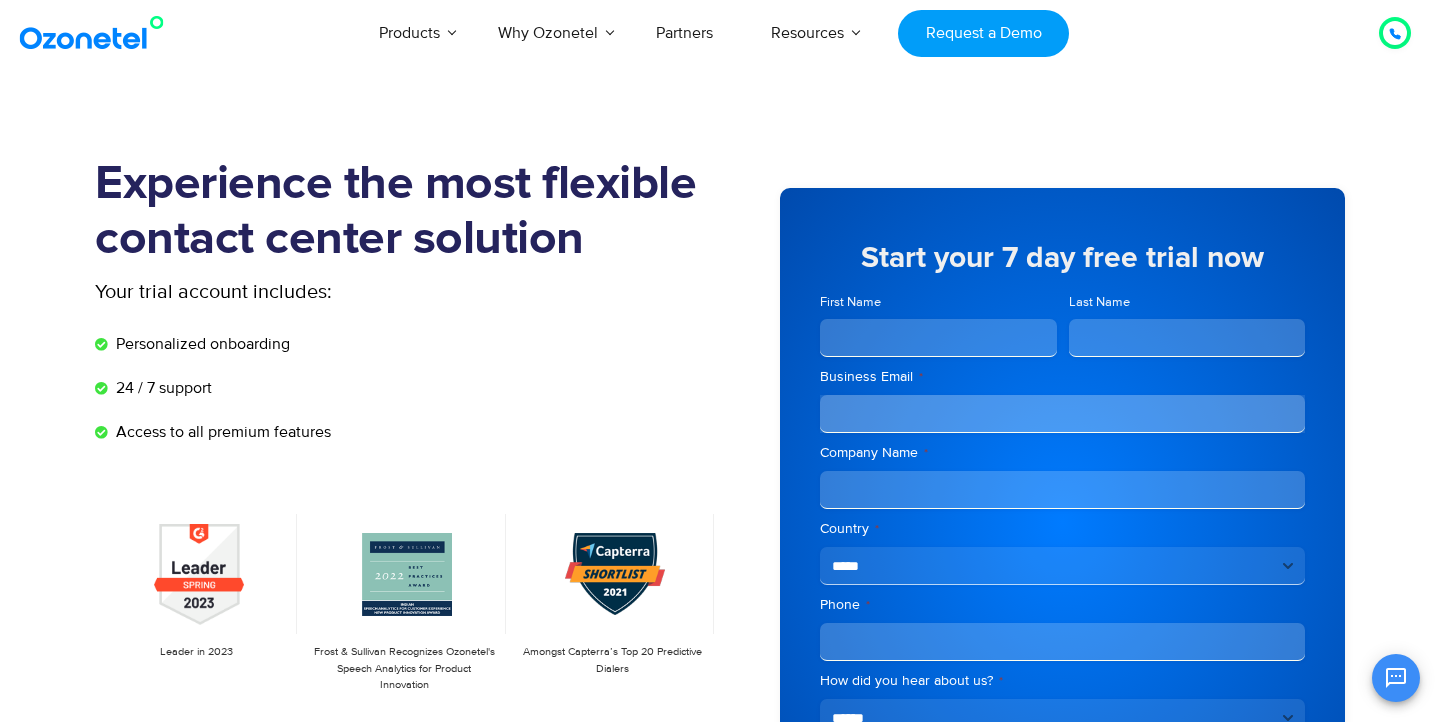 scroll, scrollTop: 0, scrollLeft: 0, axis: both 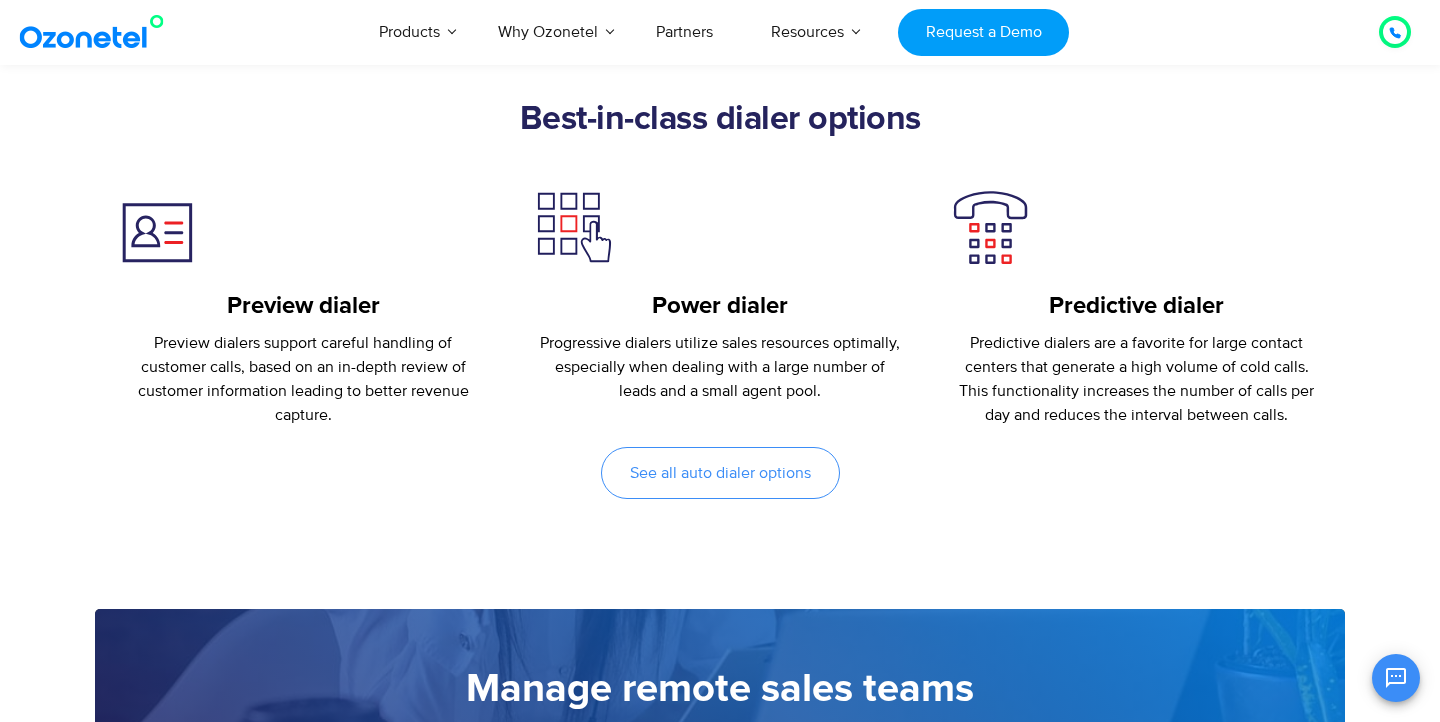 click on "See all auto dialer options" at bounding box center (720, 473) 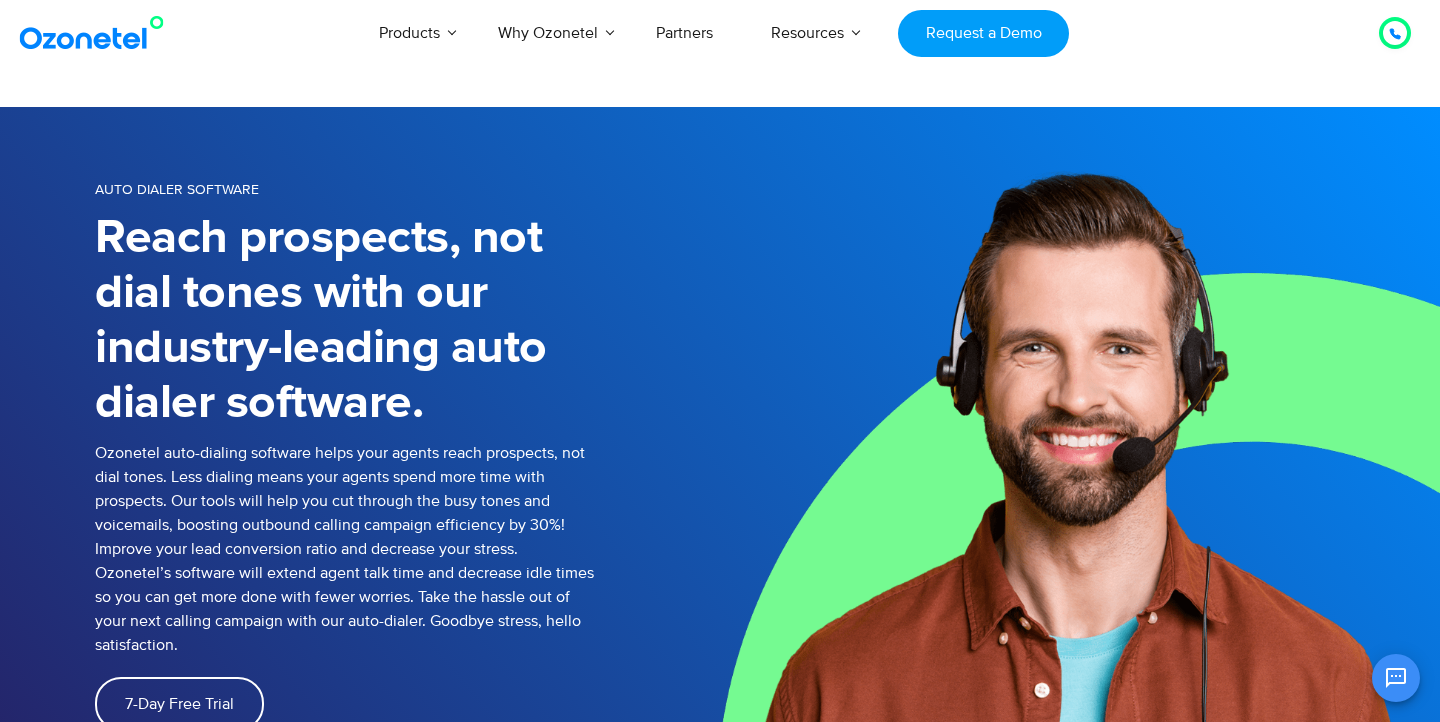 scroll, scrollTop: 0, scrollLeft: 0, axis: both 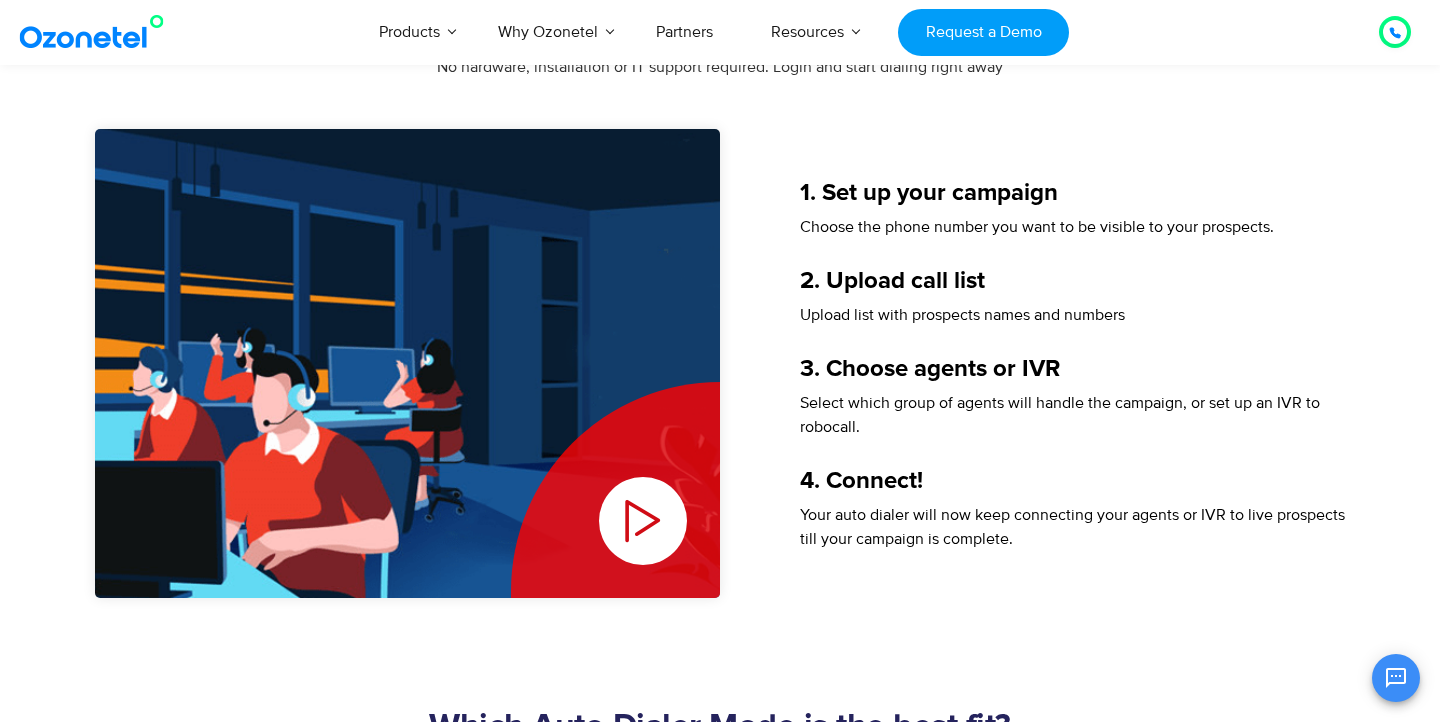 click on "1. Set up your campaign" at bounding box center [1072, 193] 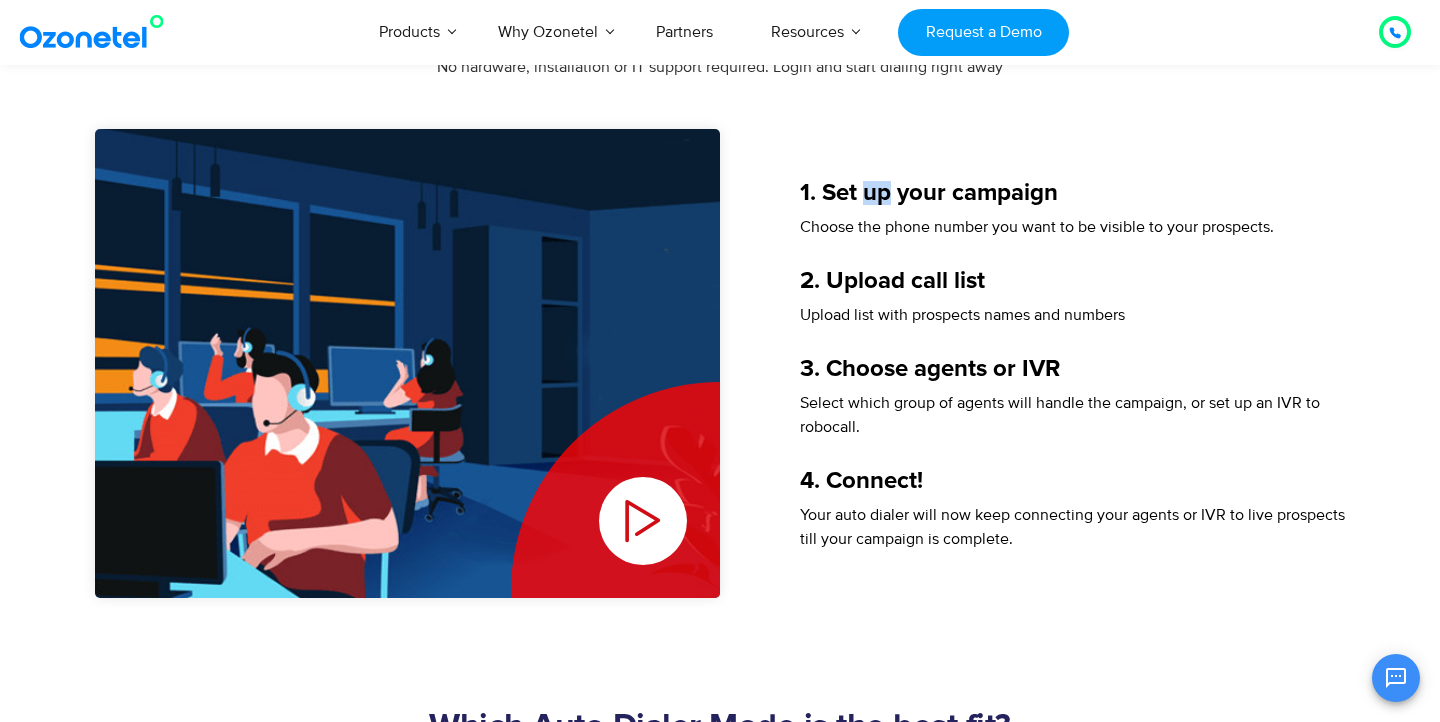 click on "1. Set up your campaign" at bounding box center (1072, 193) 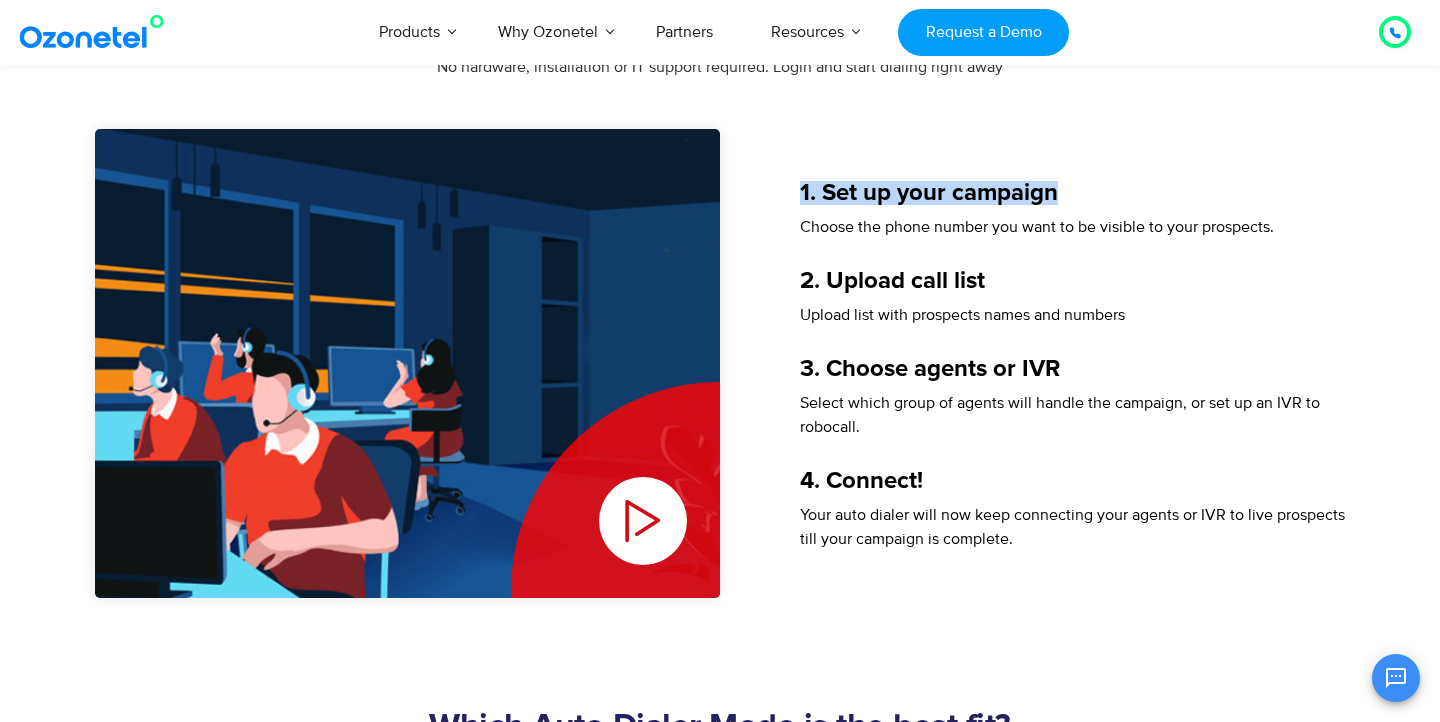 click on "1. Set up your campaign
Choose the phone number you want to be visible to your prospects.
2. Upload call list
Upload list with prospects names and numbers
3. Choose agents or IVR
Select which group of agents will handle the campaign, or set up an IVR to robocall.
4. Connect!
Your auto dialer will now keep connecting your agents or IVR to live prospects till your campaign is complete." at bounding box center [1032, 363] 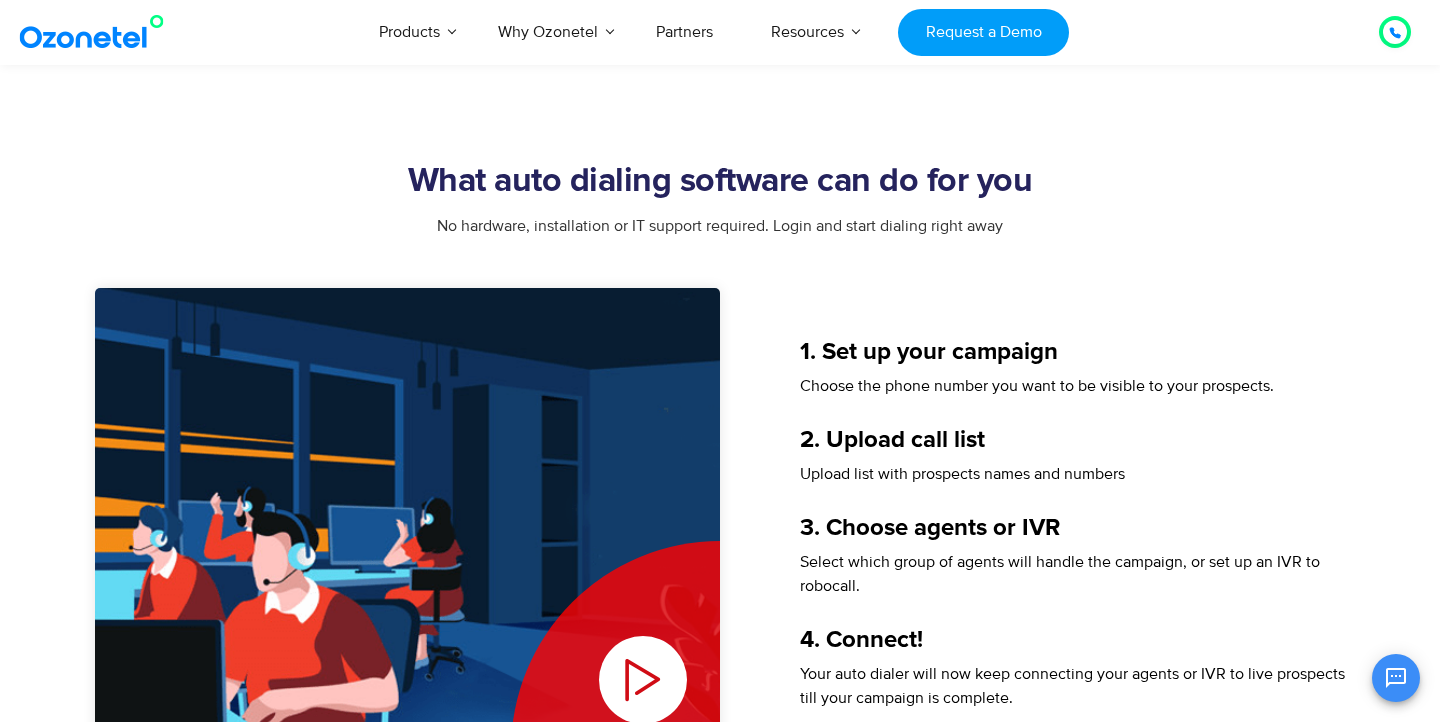 scroll, scrollTop: 2578, scrollLeft: 0, axis: vertical 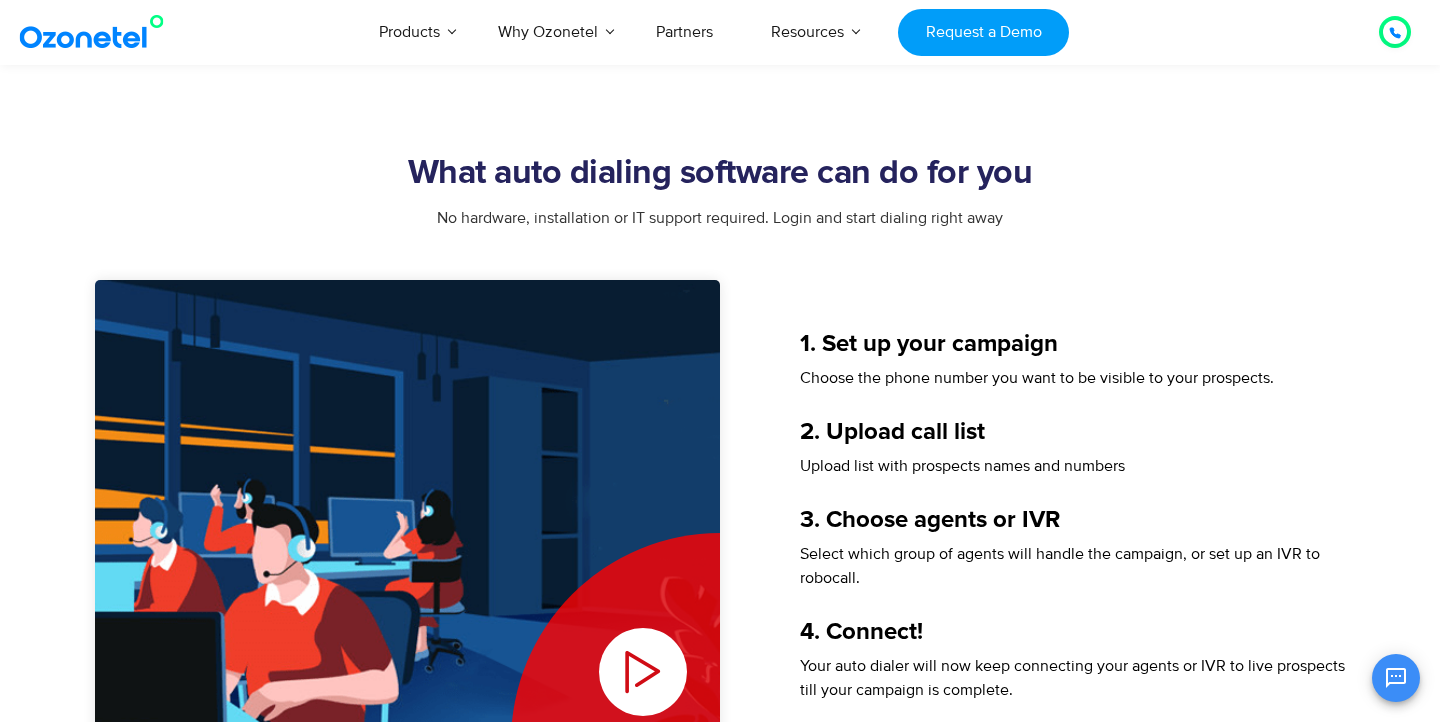 click on "What auto dialing software can do for you" at bounding box center [720, 174] 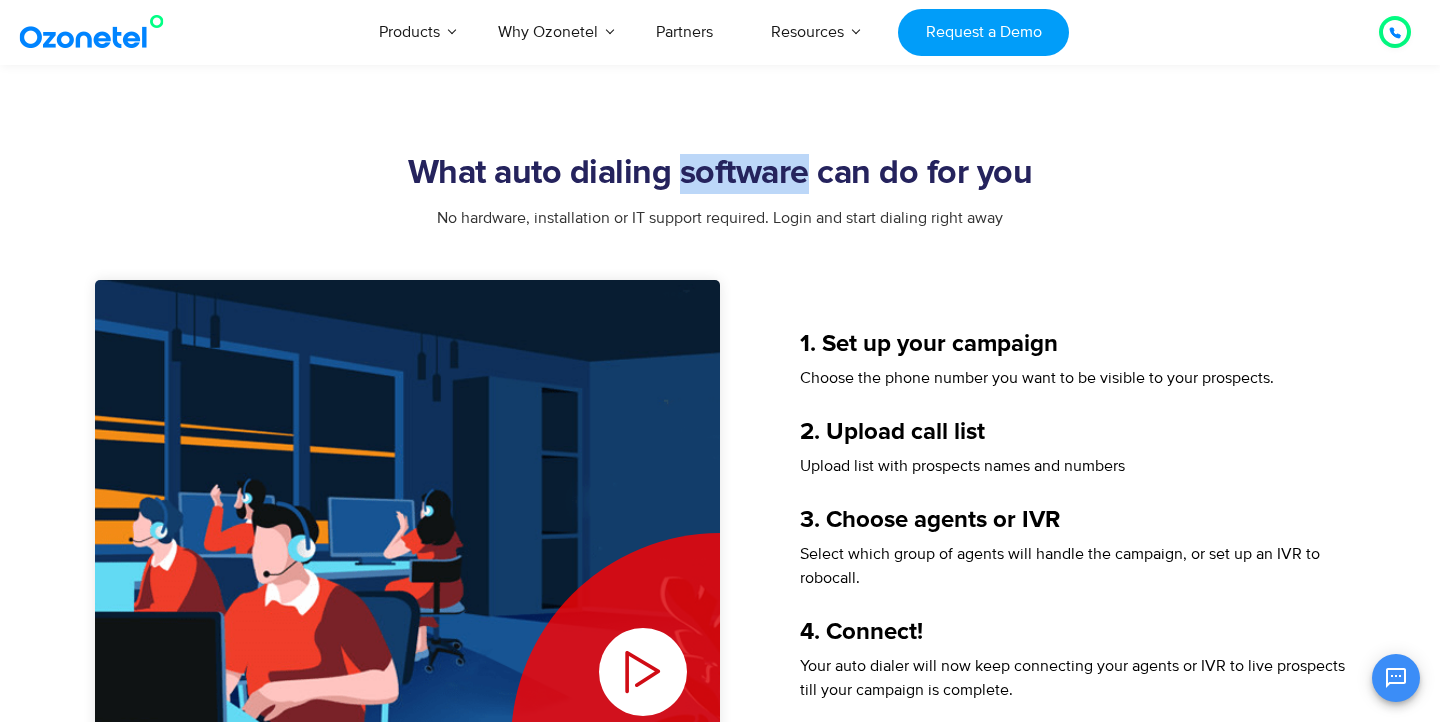 click on "What auto dialing software can do for you" at bounding box center [720, 174] 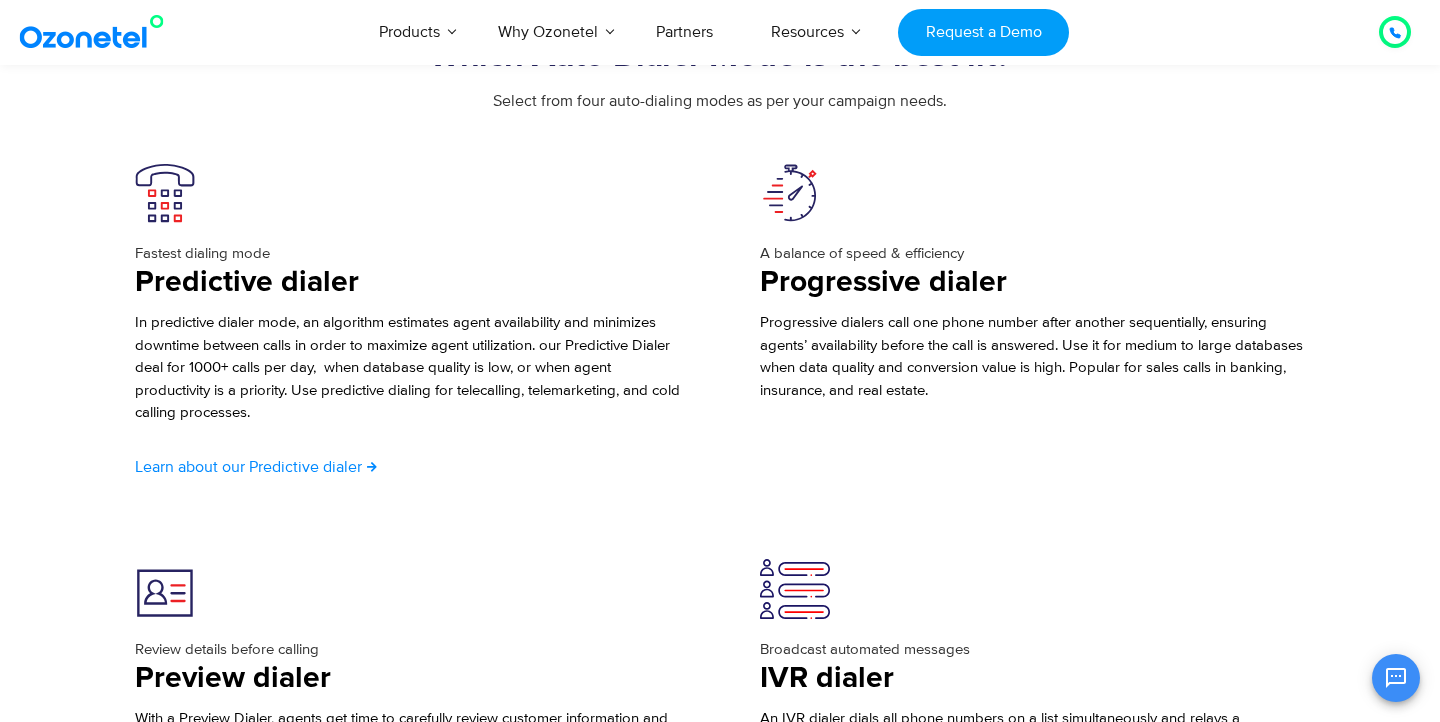 scroll, scrollTop: 3398, scrollLeft: 0, axis: vertical 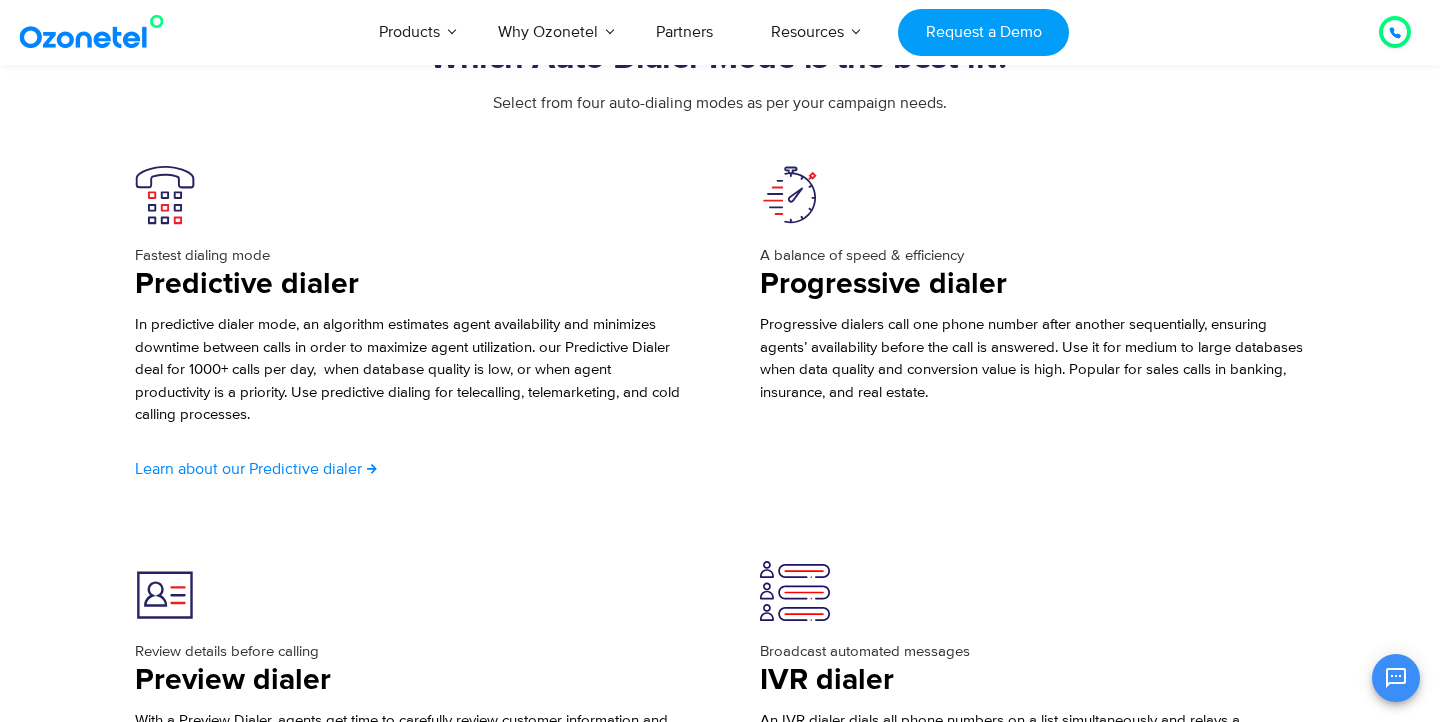 click on "Progressive dialer" at bounding box center [1032, 284] 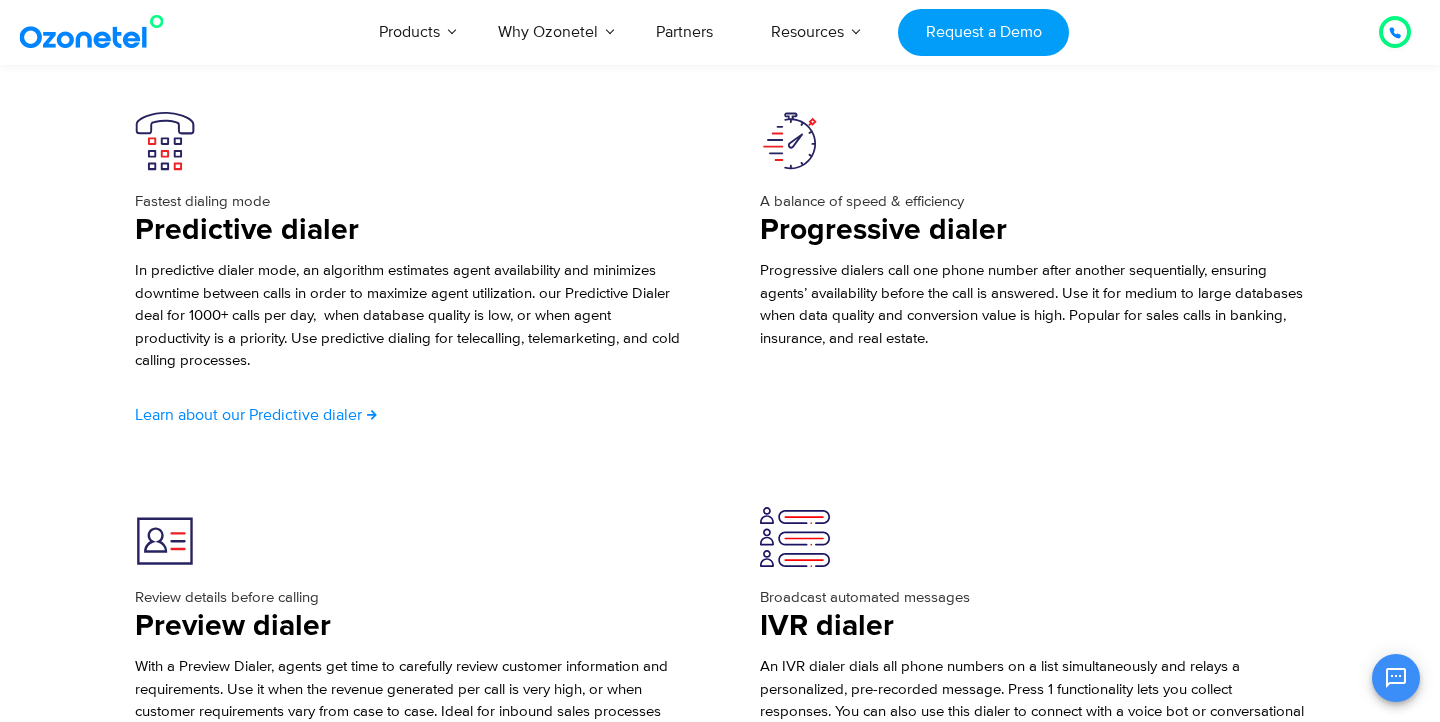scroll, scrollTop: 3454, scrollLeft: 0, axis: vertical 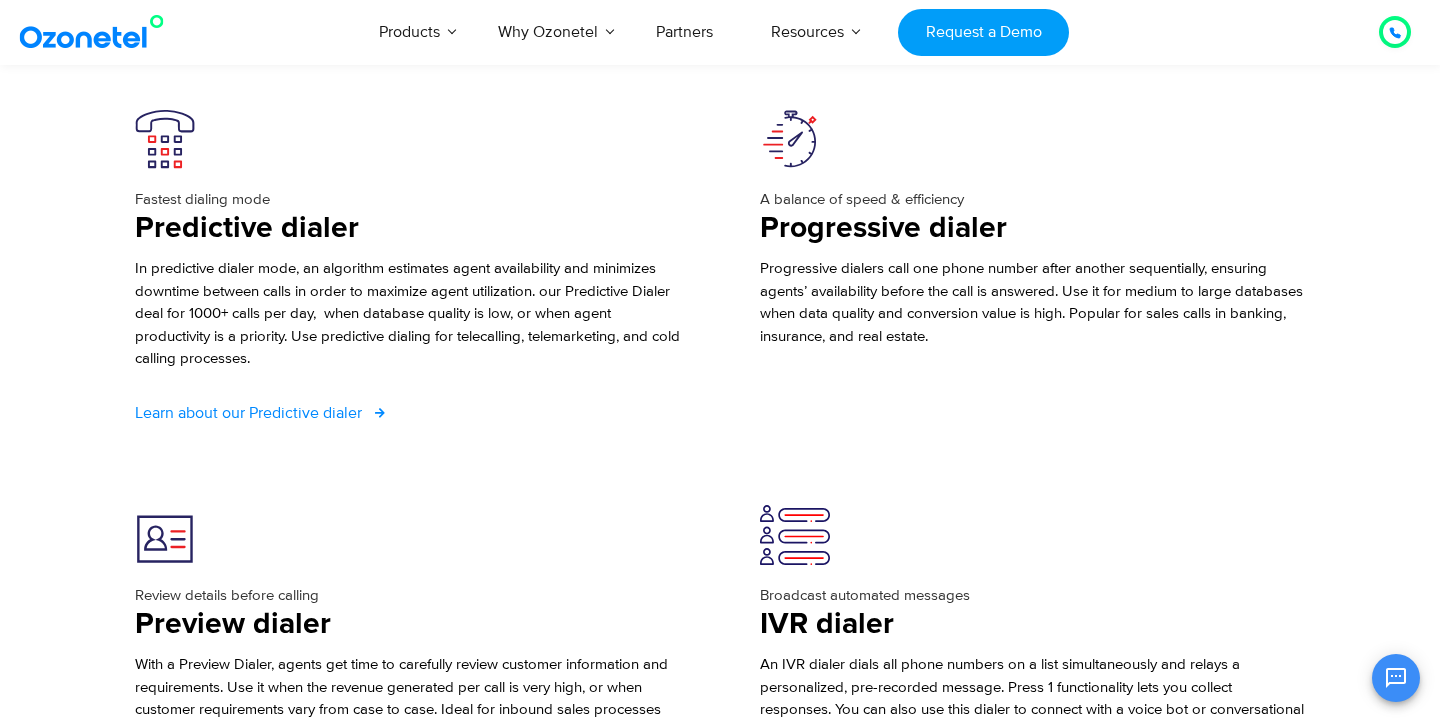 click on "Learn about our Predictive dialer" at bounding box center [248, 413] 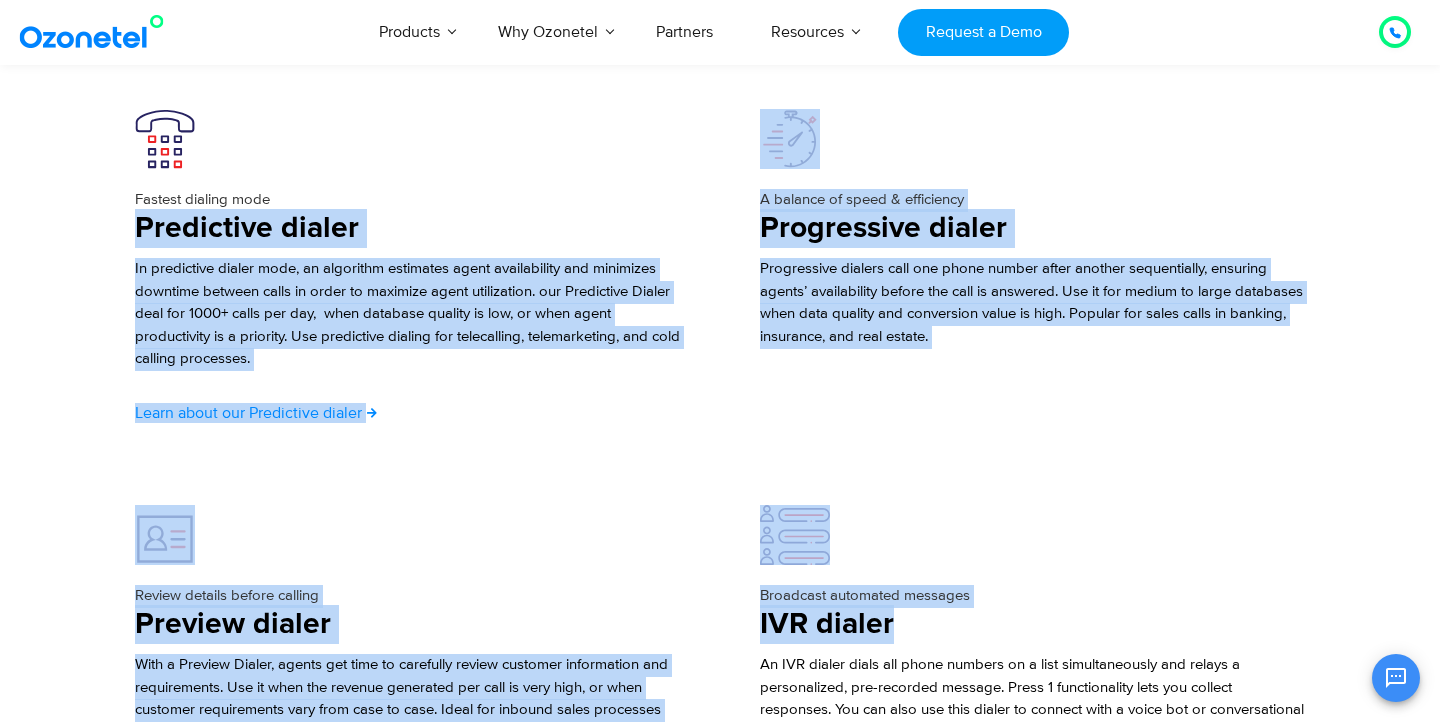 drag, startPoint x: 139, startPoint y: 230, endPoint x: 925, endPoint y: 639, distance: 886.0457 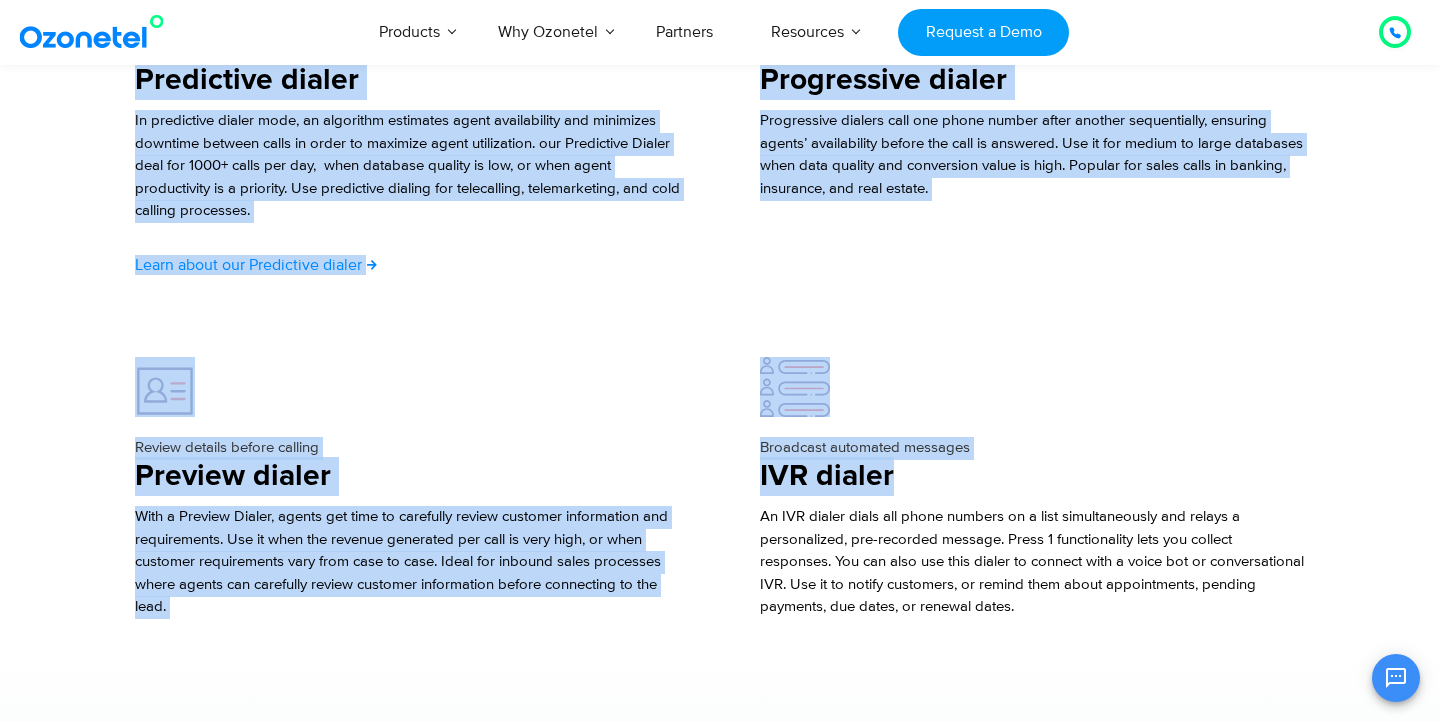 scroll, scrollTop: 3605, scrollLeft: 0, axis: vertical 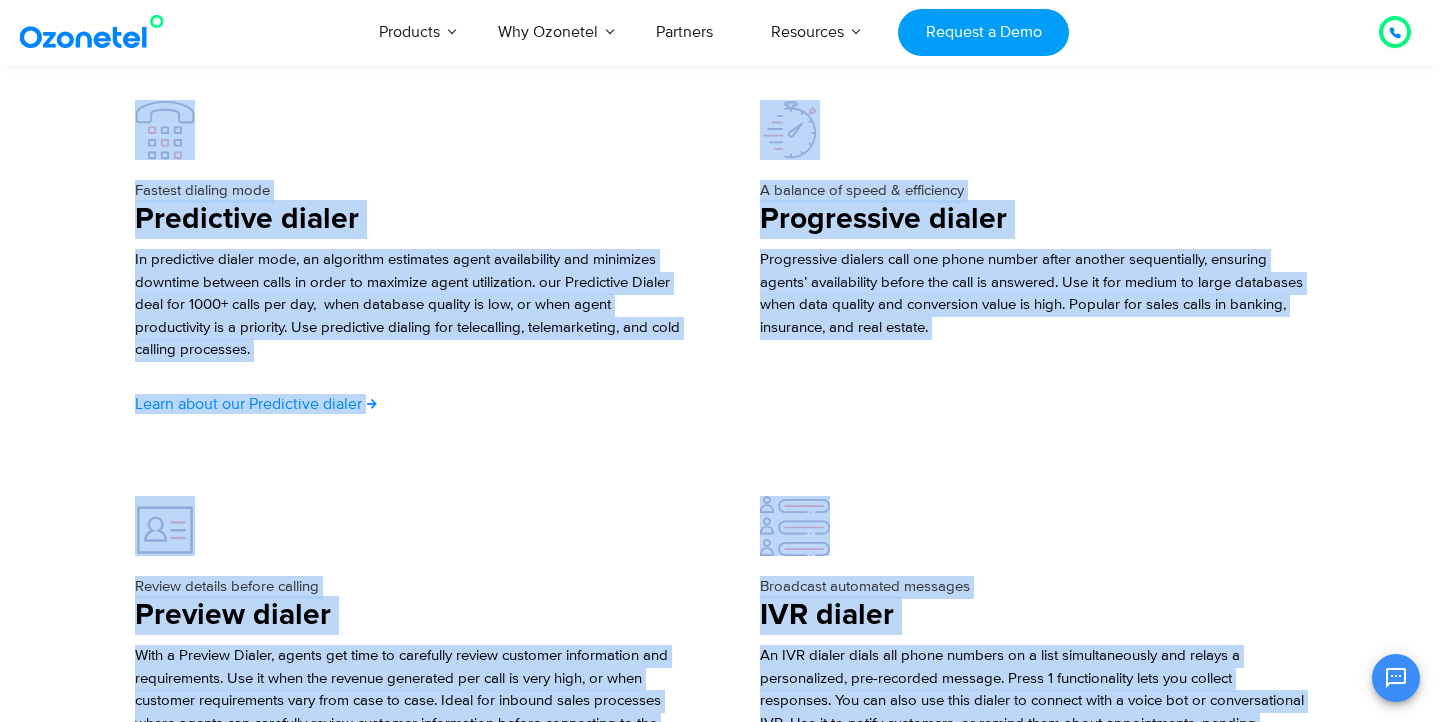drag, startPoint x: 1120, startPoint y: 612, endPoint x: 122, endPoint y: 116, distance: 1114.4595 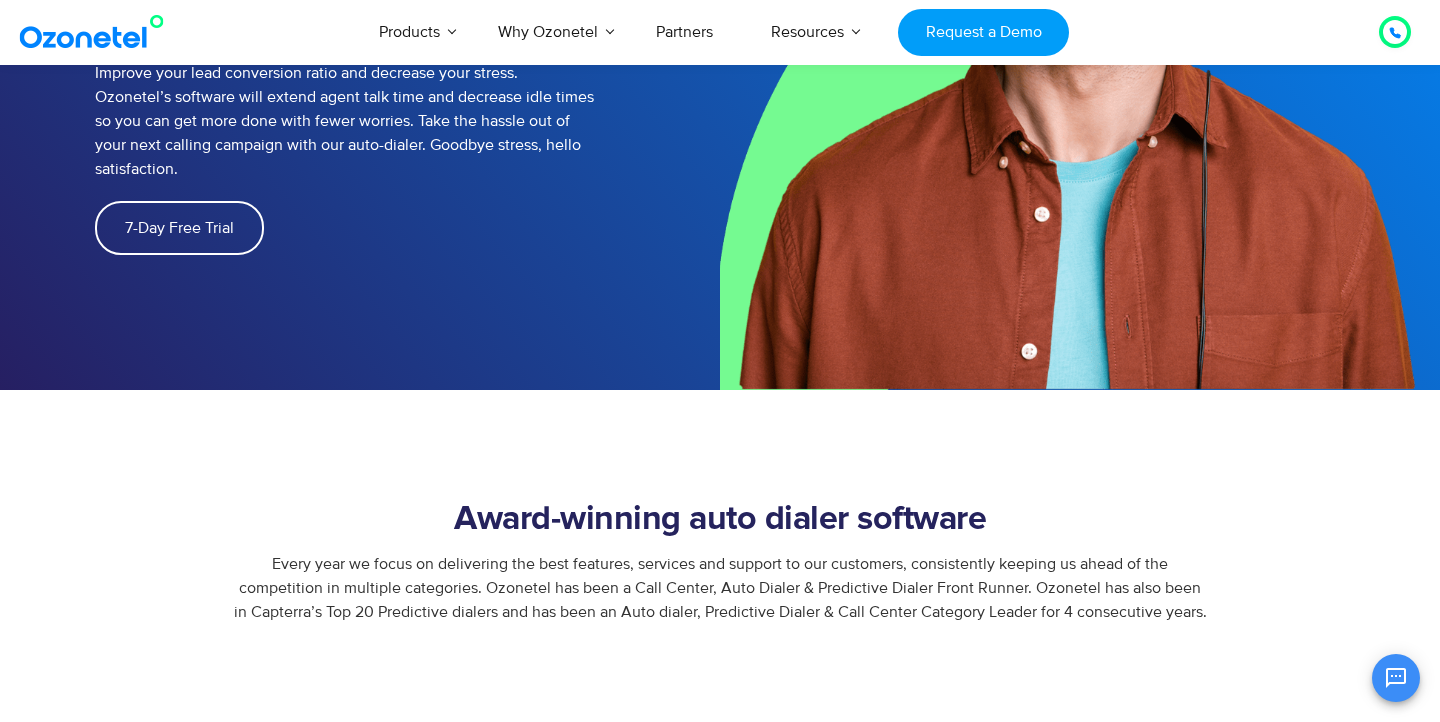 scroll, scrollTop: 0, scrollLeft: 0, axis: both 